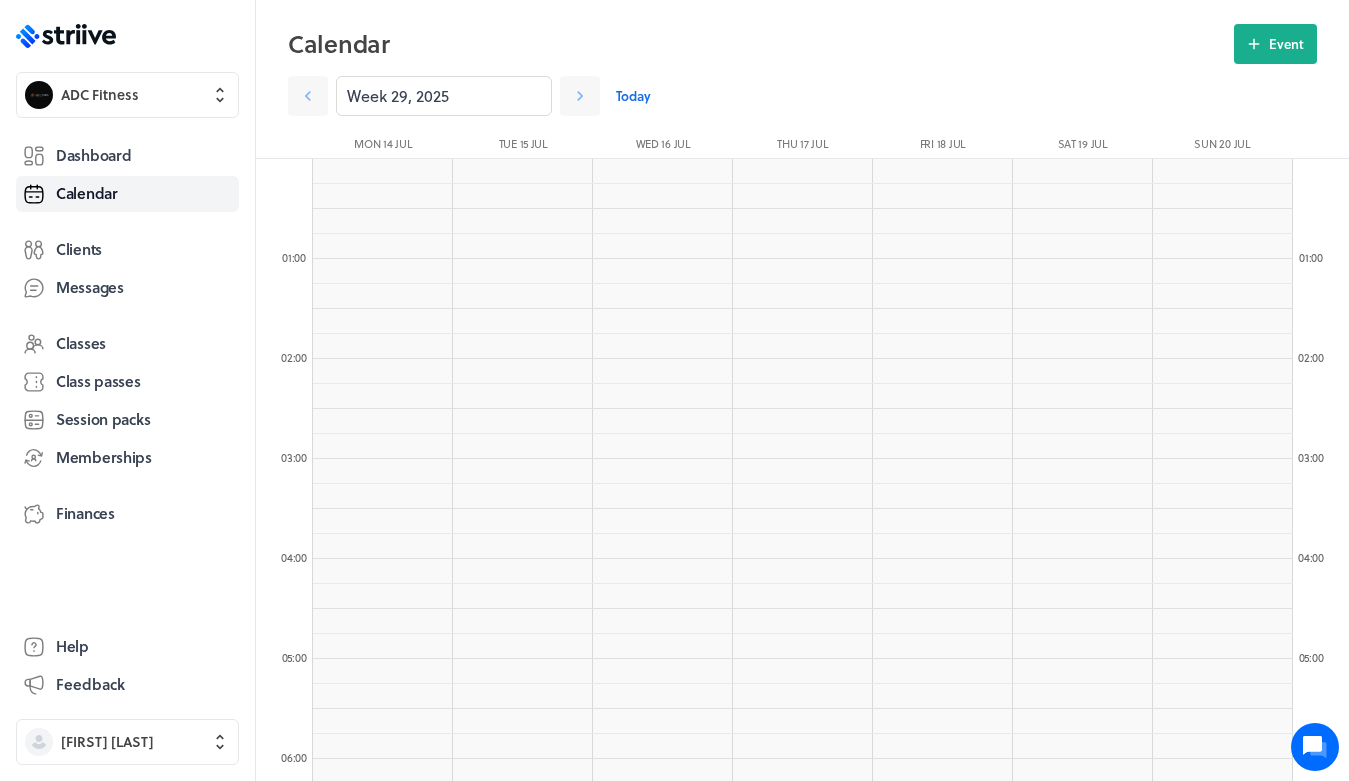 scroll, scrollTop: 1622, scrollLeft: 0, axis: vertical 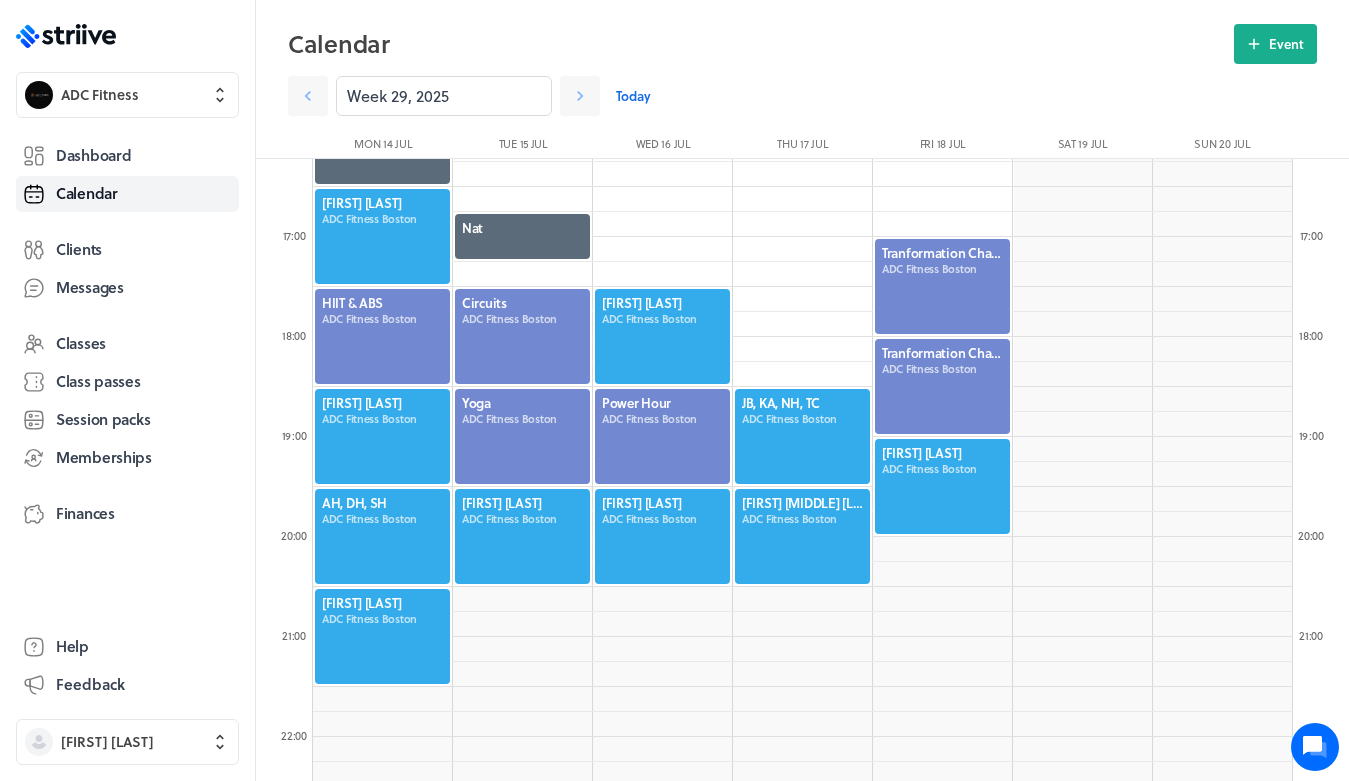 click at bounding box center (942, 386) 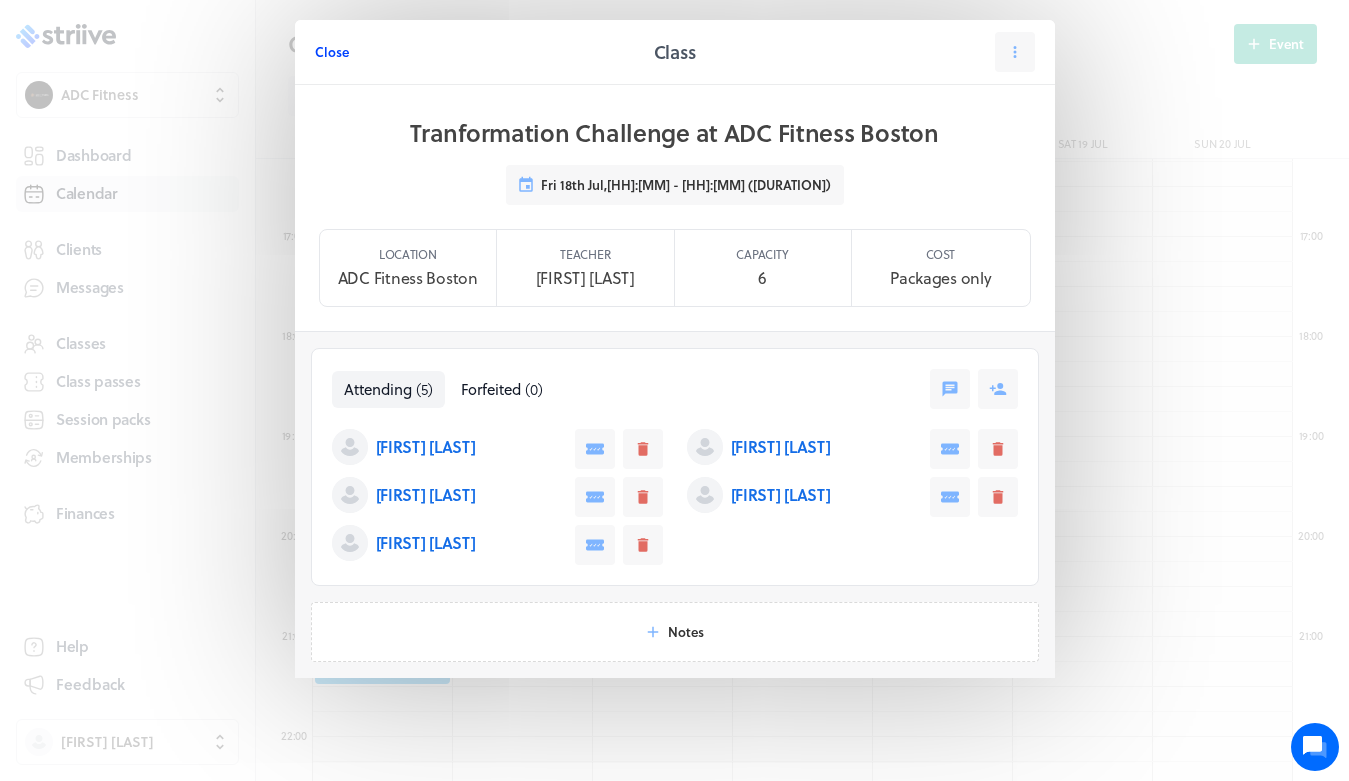 click on "Close" at bounding box center (332, 52) 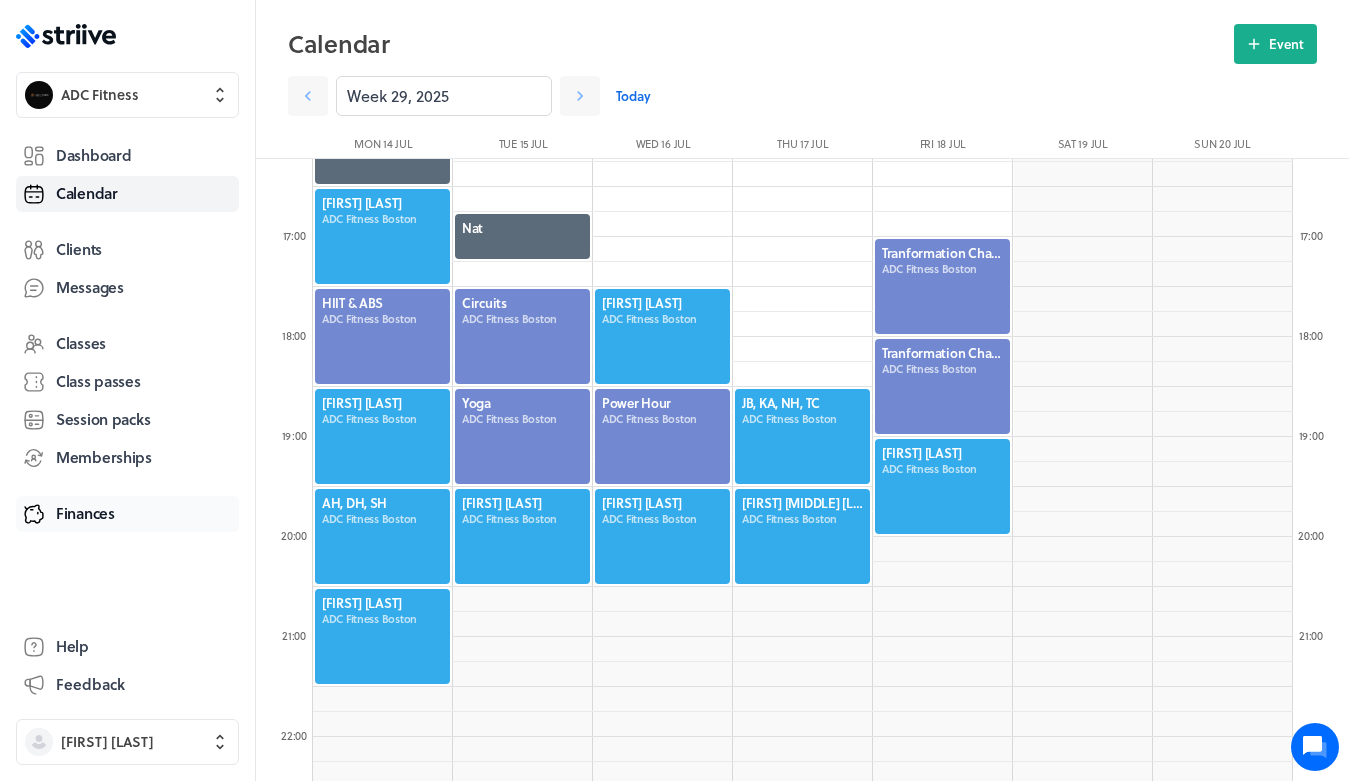 click on "Finances" at bounding box center [85, 513] 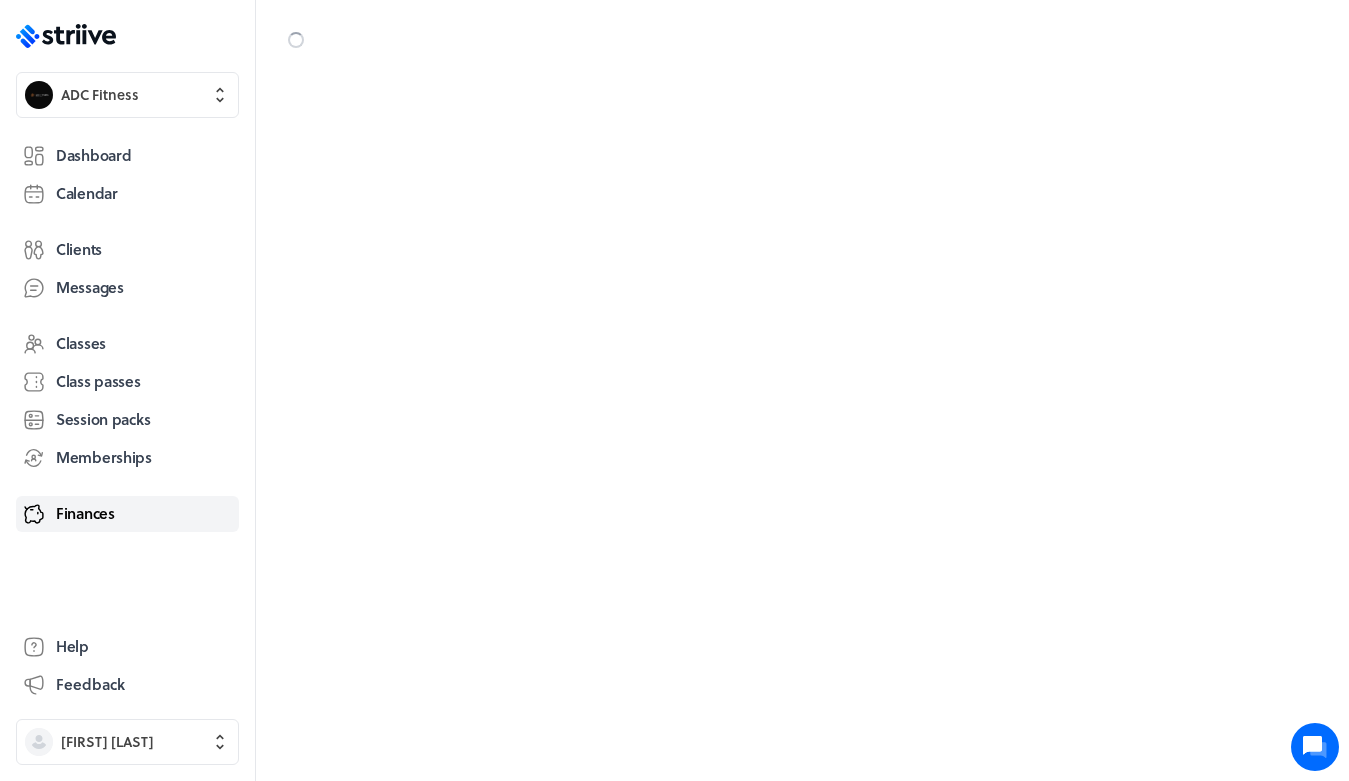scroll, scrollTop: 0, scrollLeft: 0, axis: both 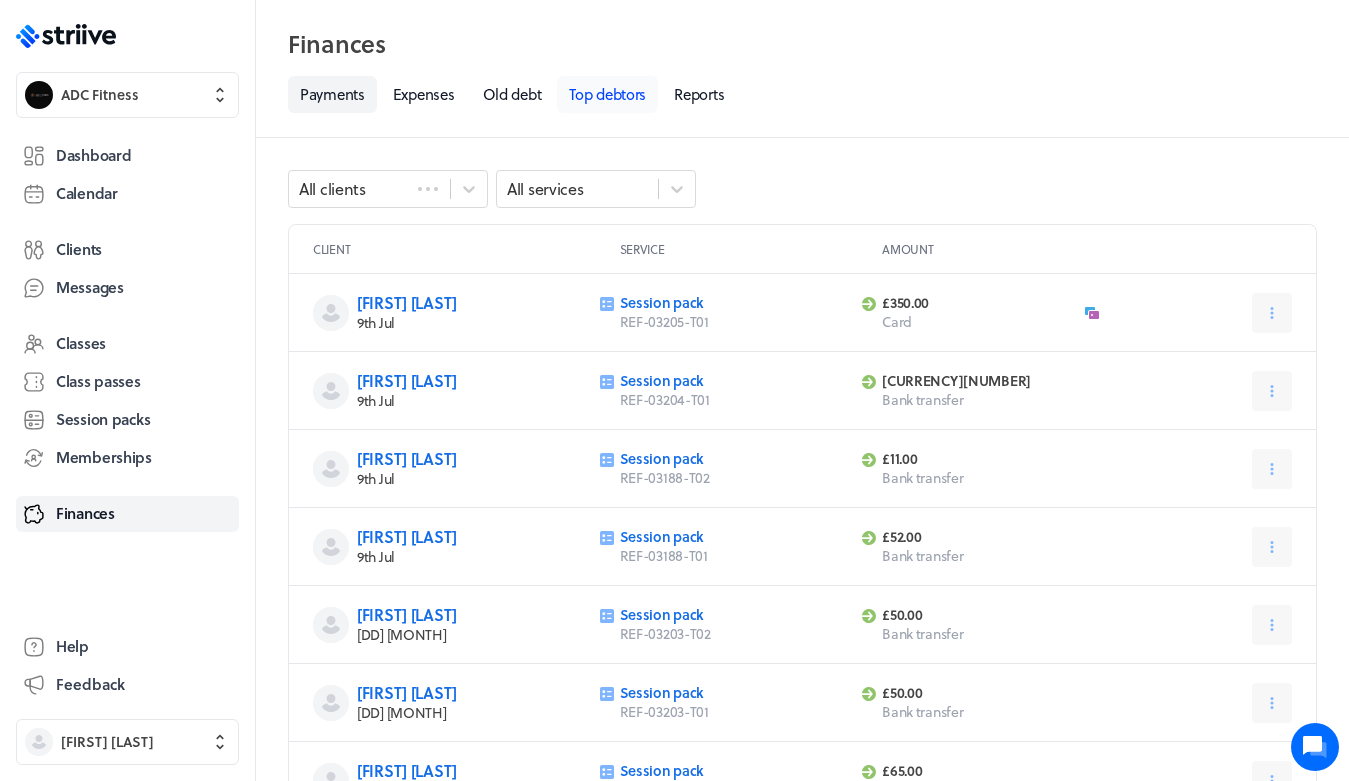 click on "Top debtors" at bounding box center (607, 94) 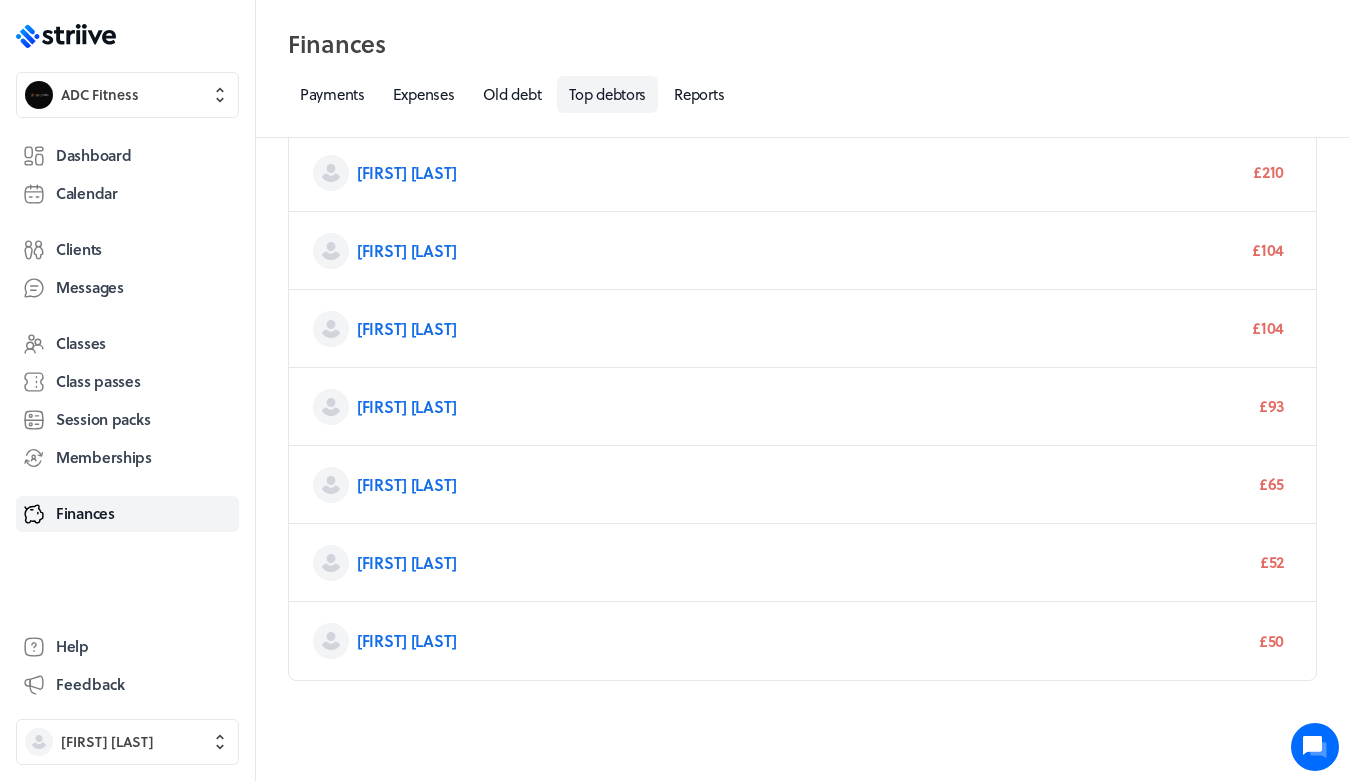 scroll, scrollTop: 226, scrollLeft: 0, axis: vertical 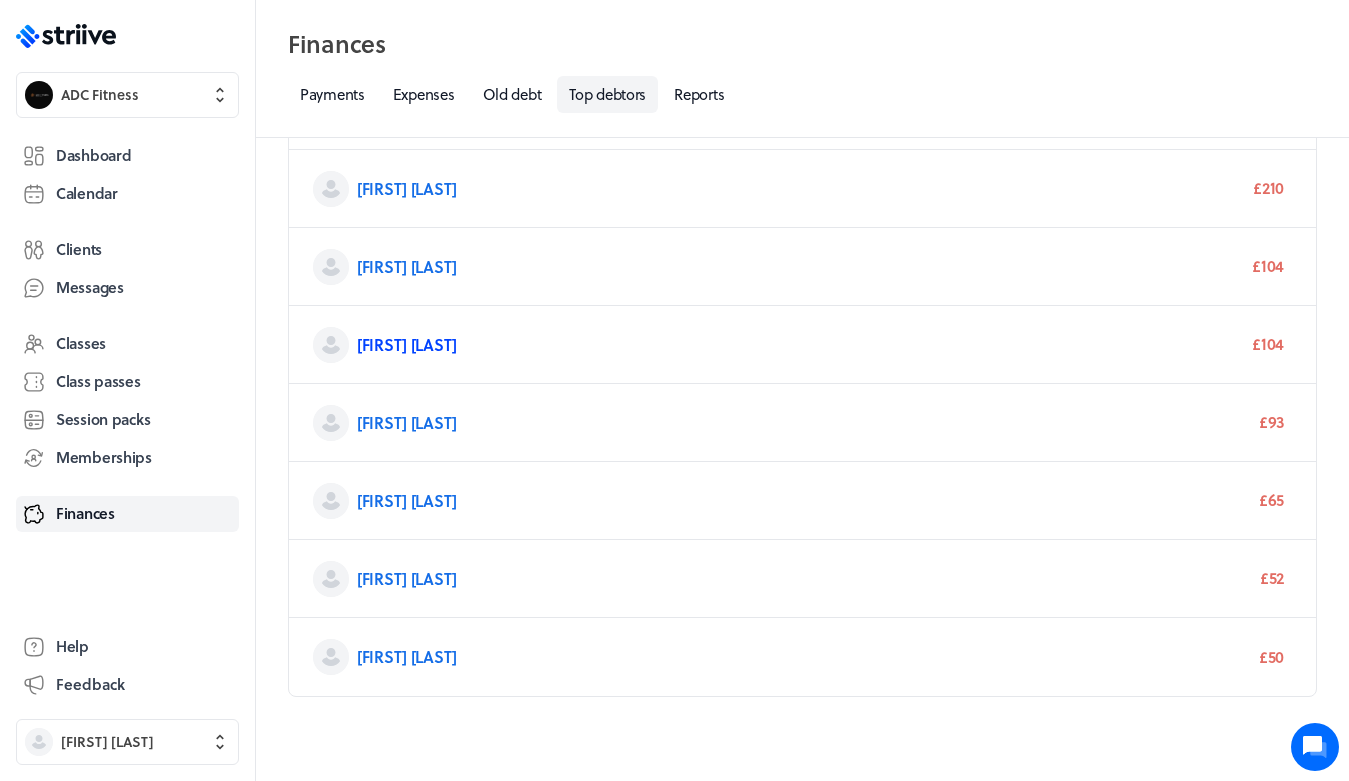 click on "[FIRST] [LAST]" at bounding box center (407, 344) 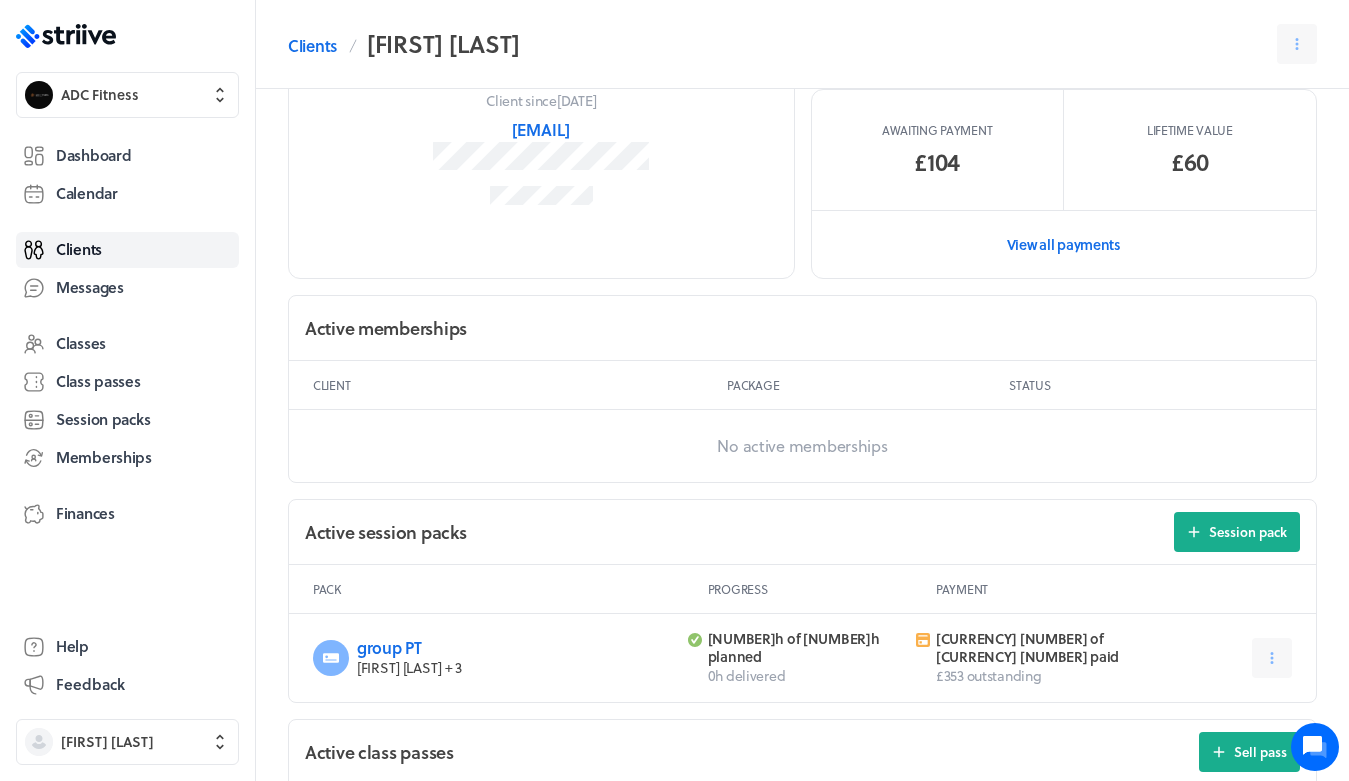 scroll, scrollTop: 493, scrollLeft: 0, axis: vertical 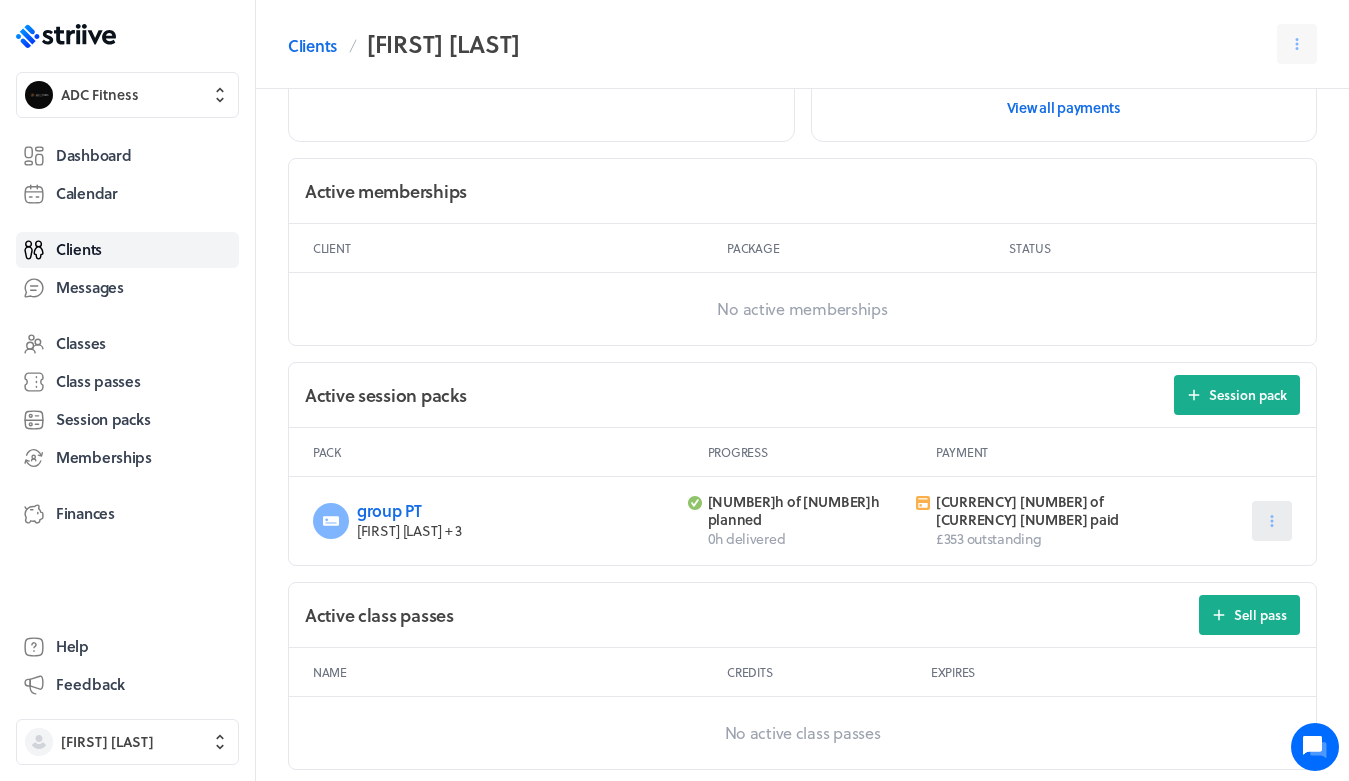 click at bounding box center [1272, 521] 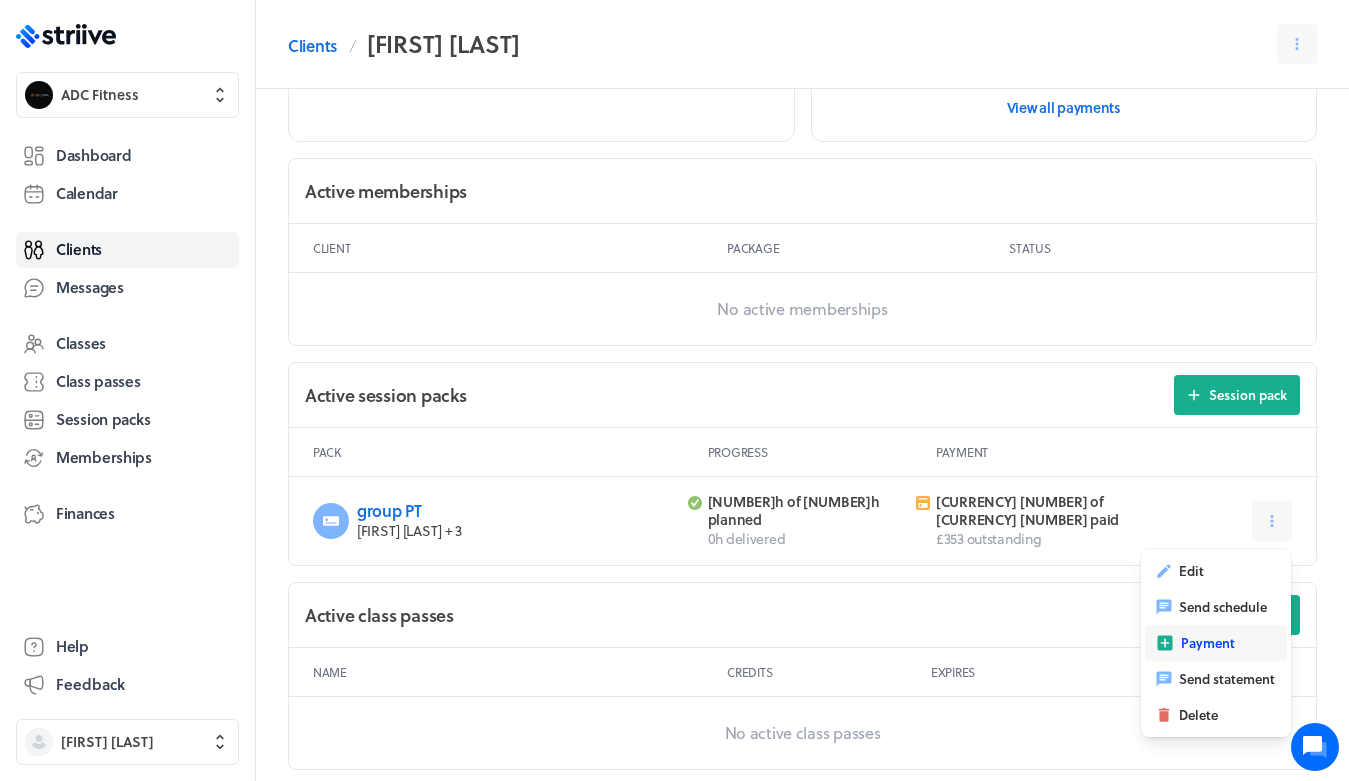 click on "Payment" at bounding box center [1216, 643] 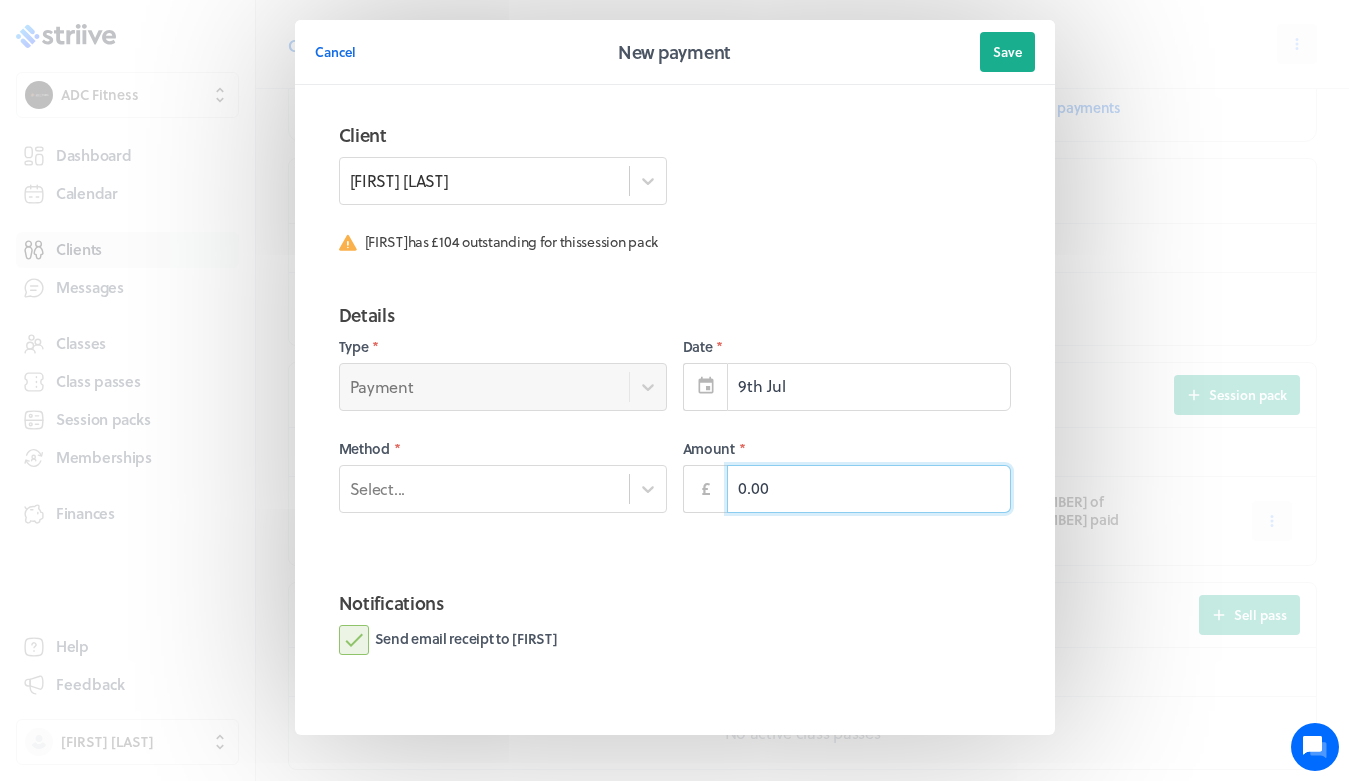 click on "0.00" at bounding box center (869, 489) 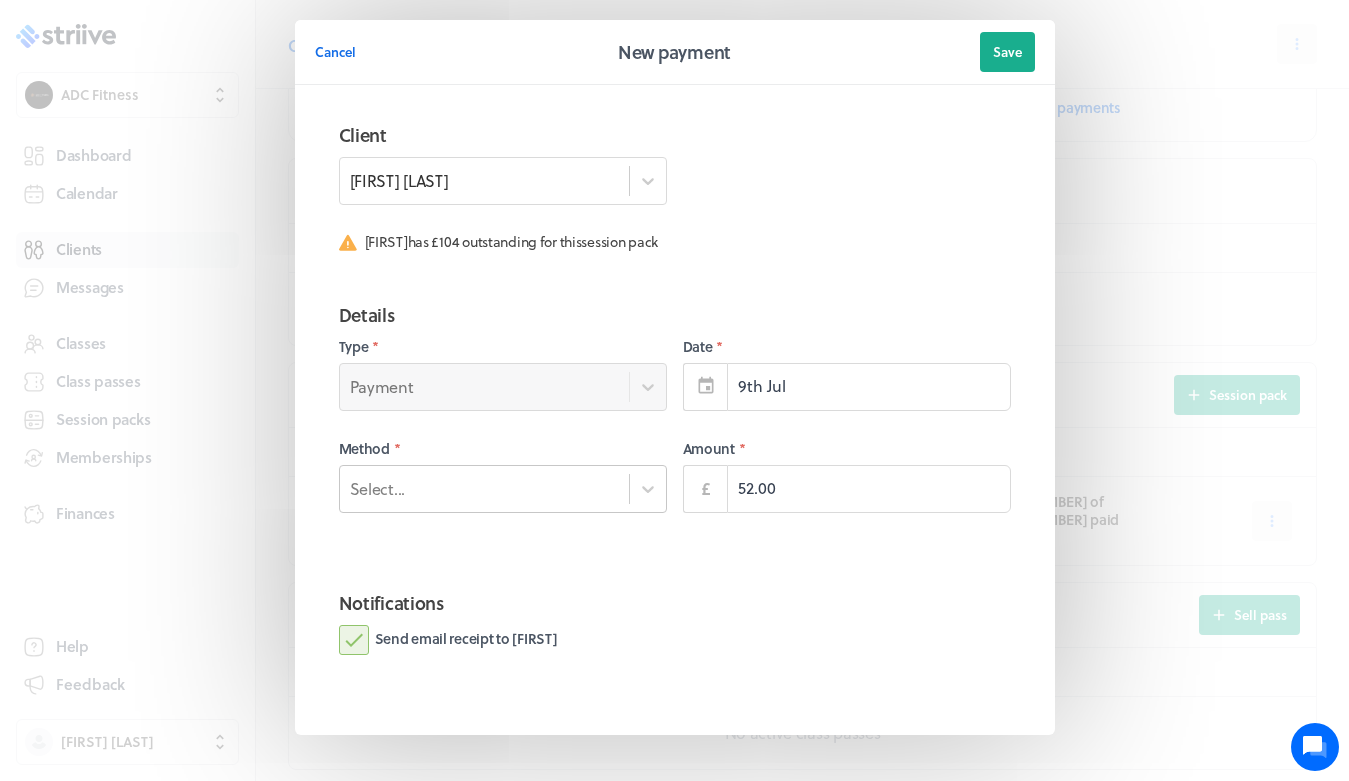 click on "Select..." at bounding box center (503, 489) 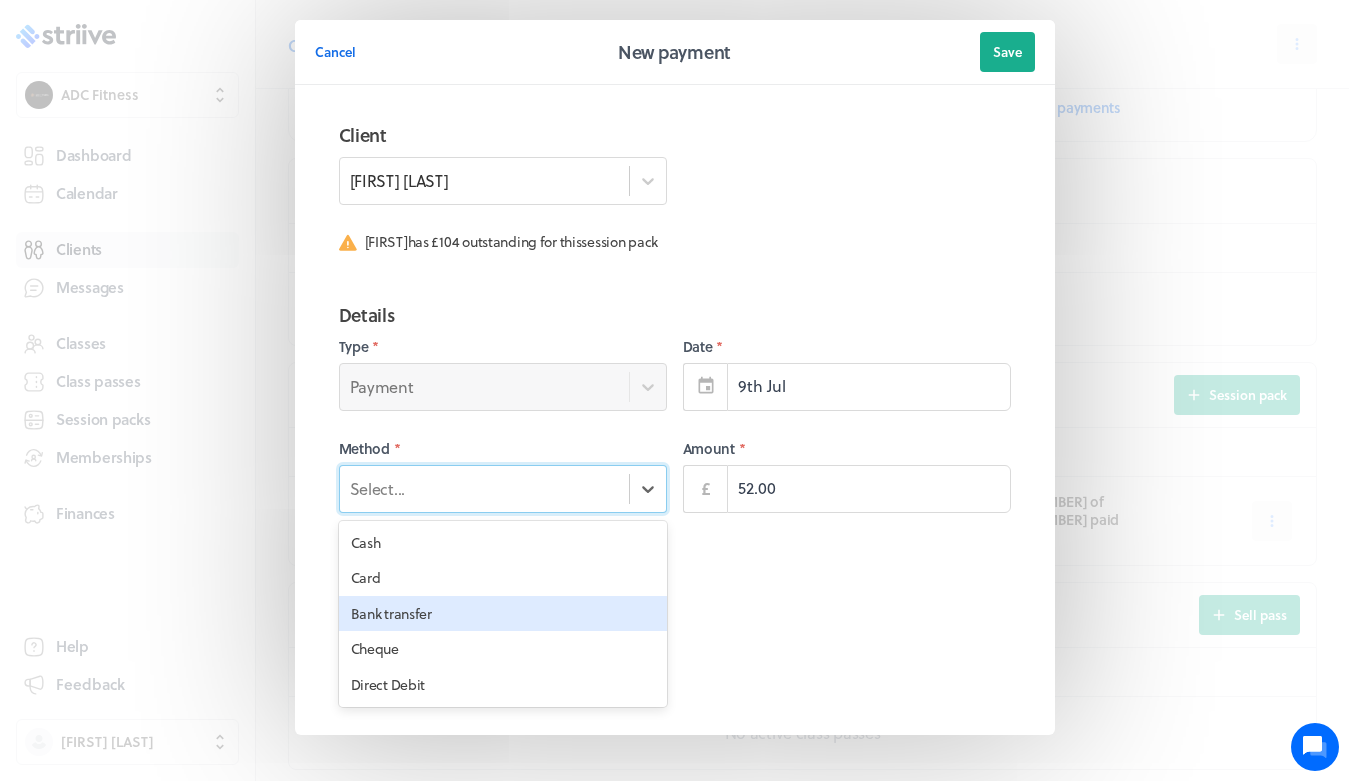 click on "Bank transfer" at bounding box center [503, 614] 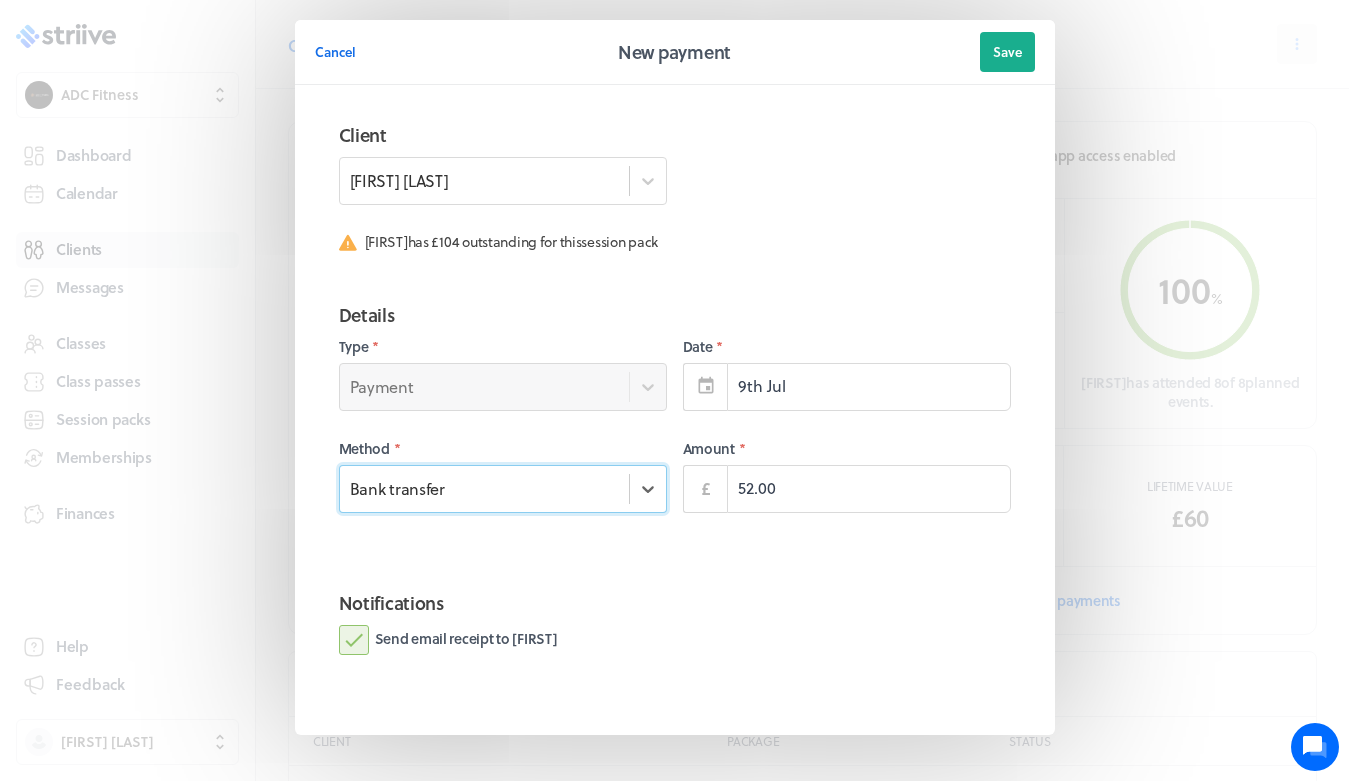 scroll, scrollTop: 0, scrollLeft: 0, axis: both 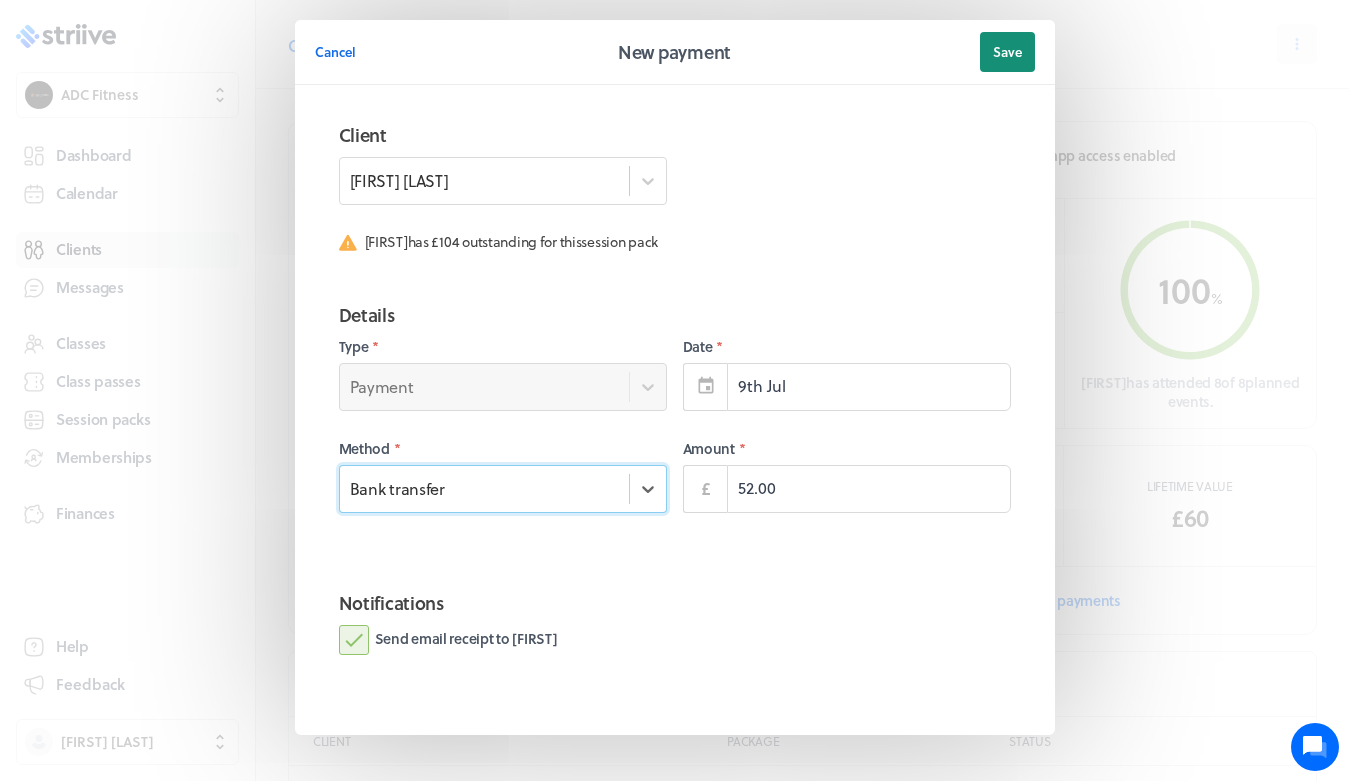 click on "Save" at bounding box center (1007, 52) 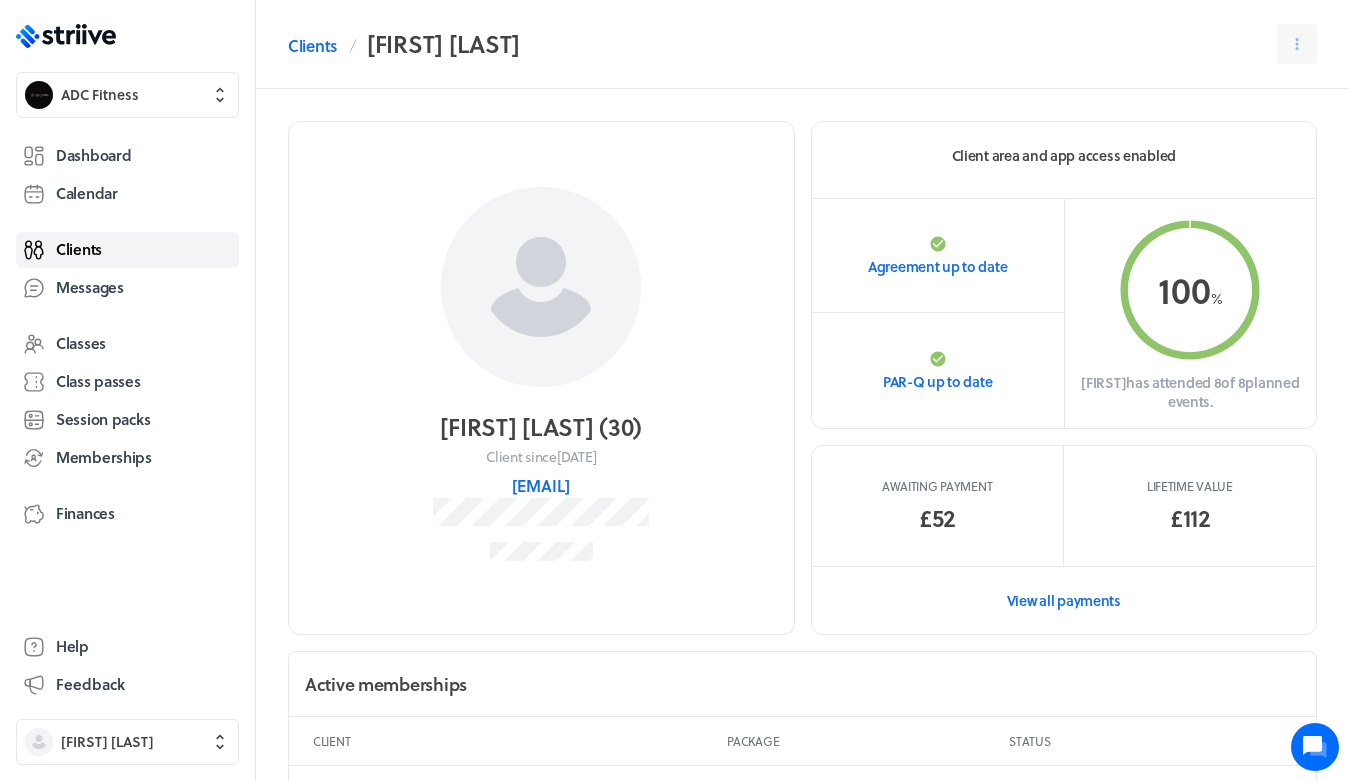 click on "Clients" at bounding box center [79, 249] 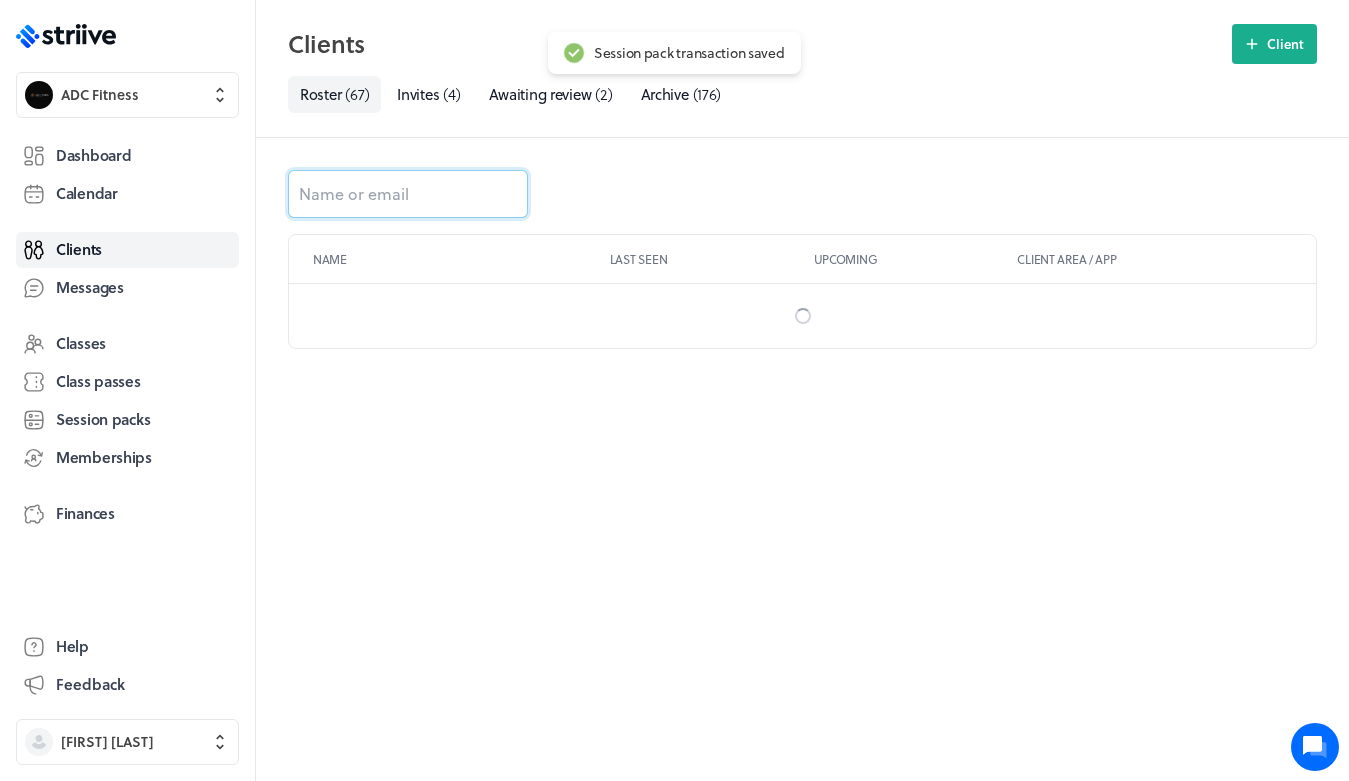 click at bounding box center (408, 194) 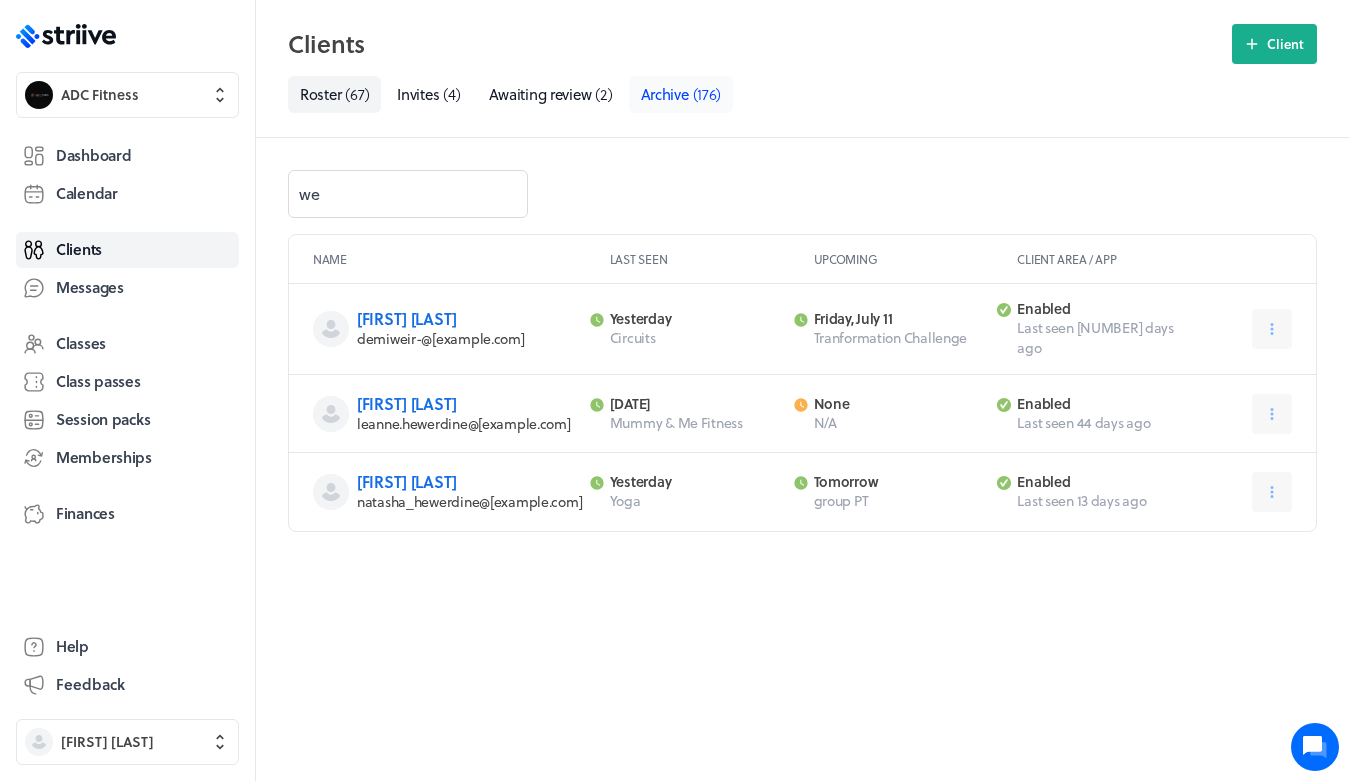 click on "( 176 )" at bounding box center [707, 94] 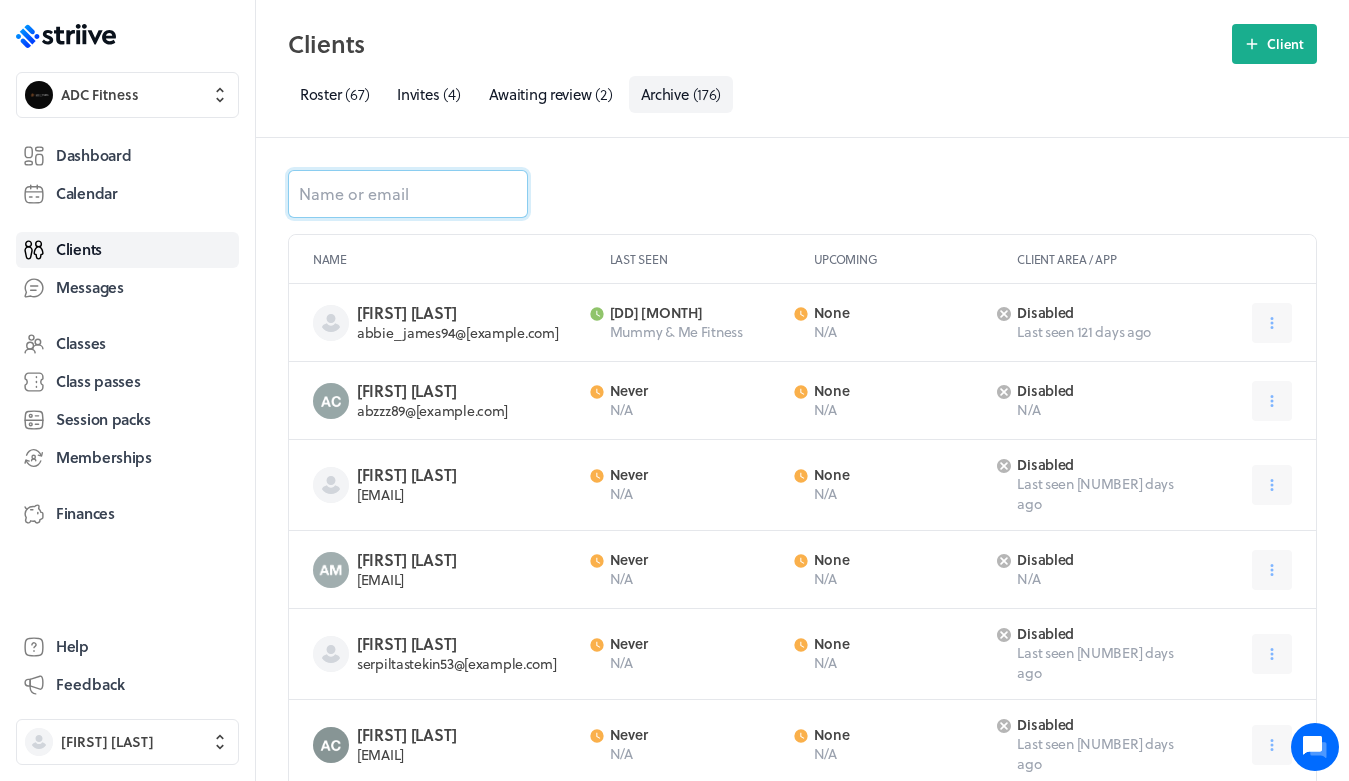 click at bounding box center [408, 194] 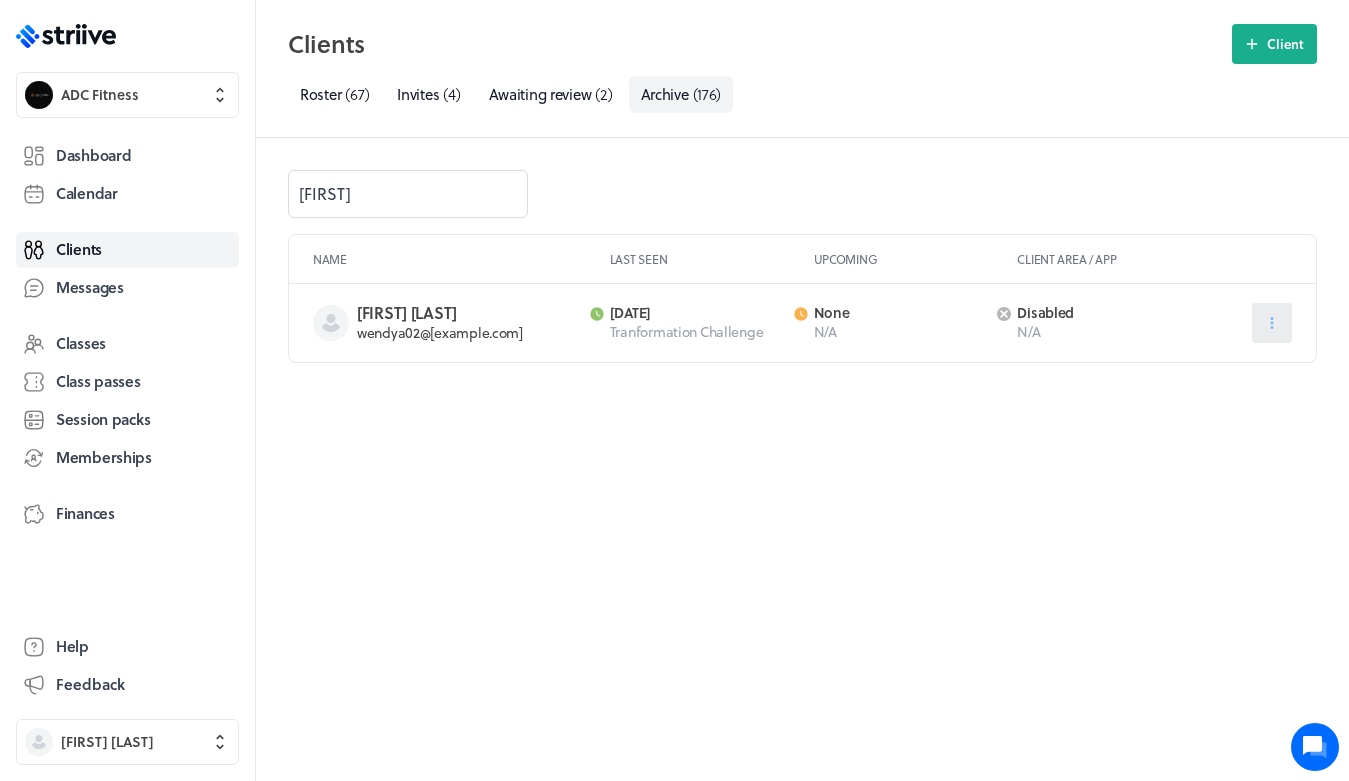 click at bounding box center (1272, 323) 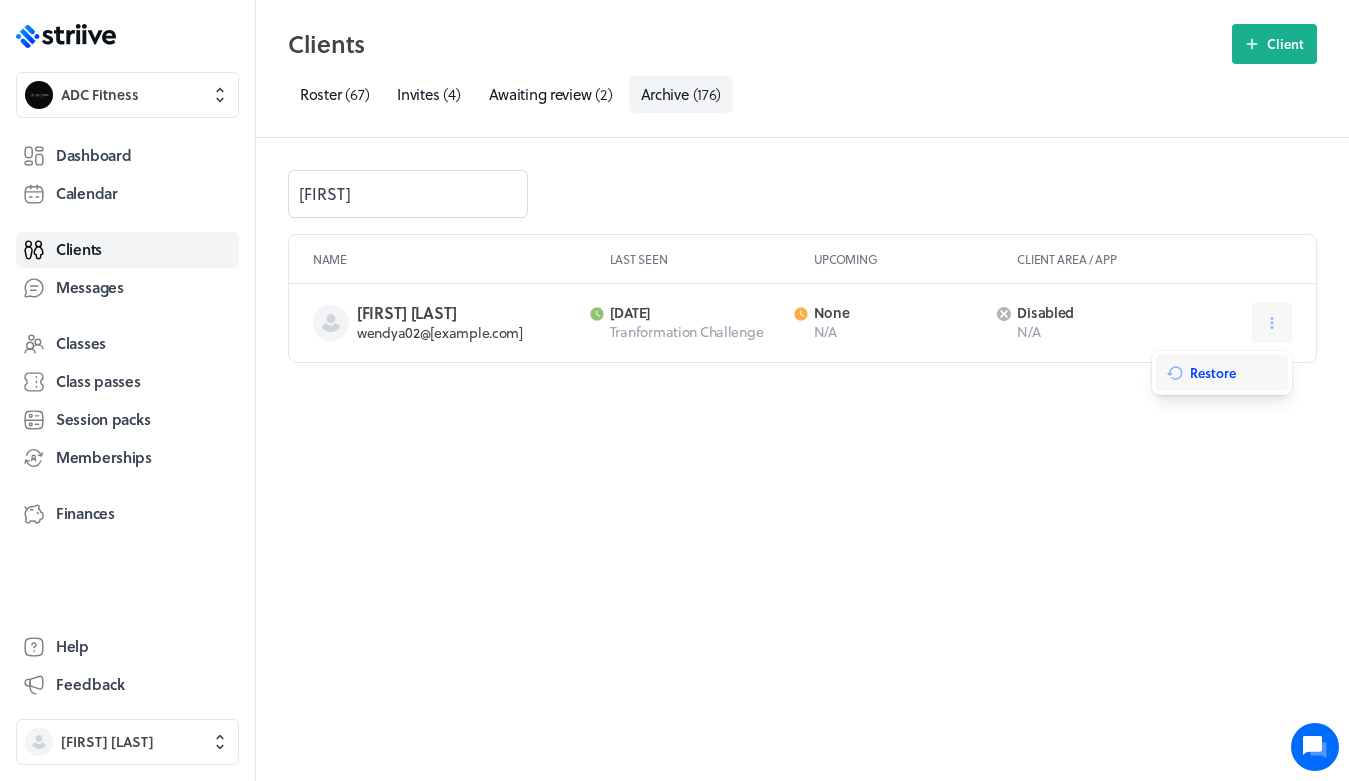 click on "Restore" at bounding box center (1213, 373) 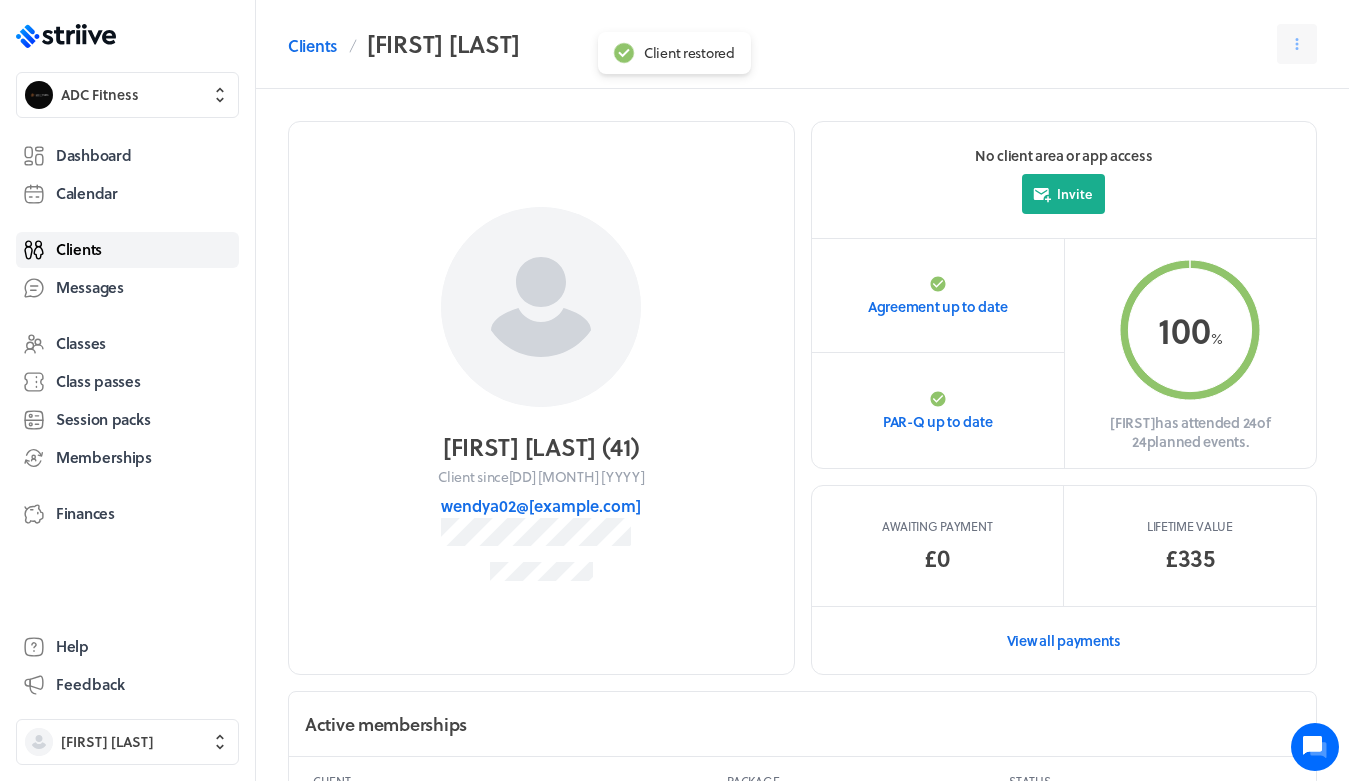click on "Clients" at bounding box center [79, 249] 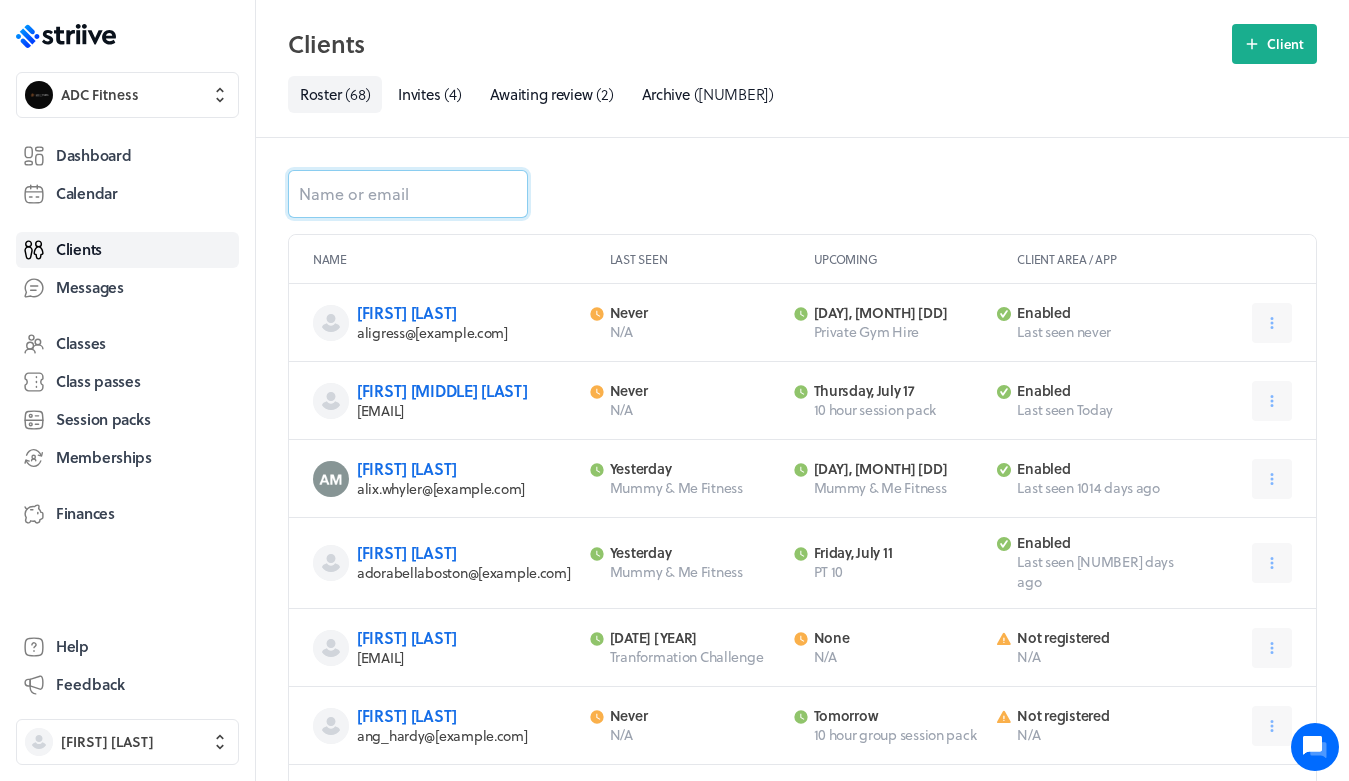 click at bounding box center [408, 194] 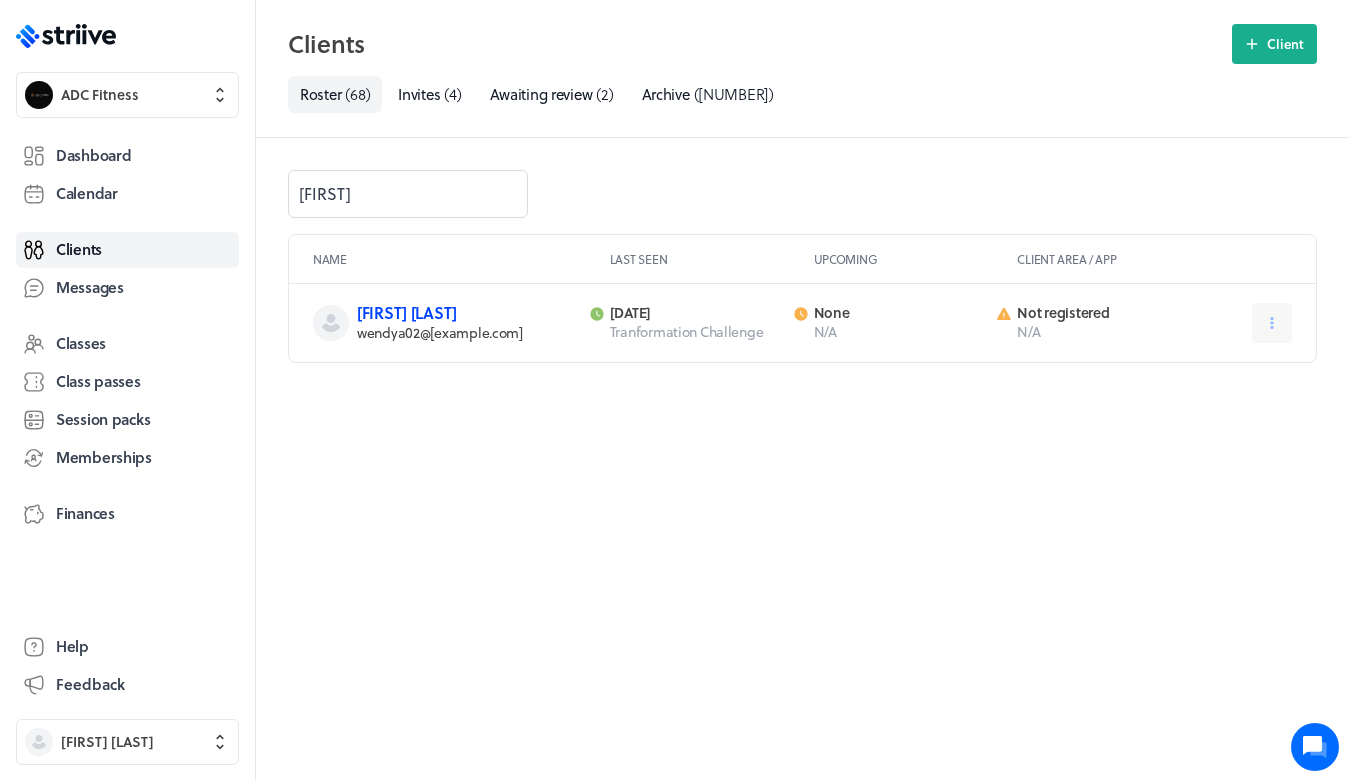 click on "[FIRST] [LAST]" at bounding box center (407, 312) 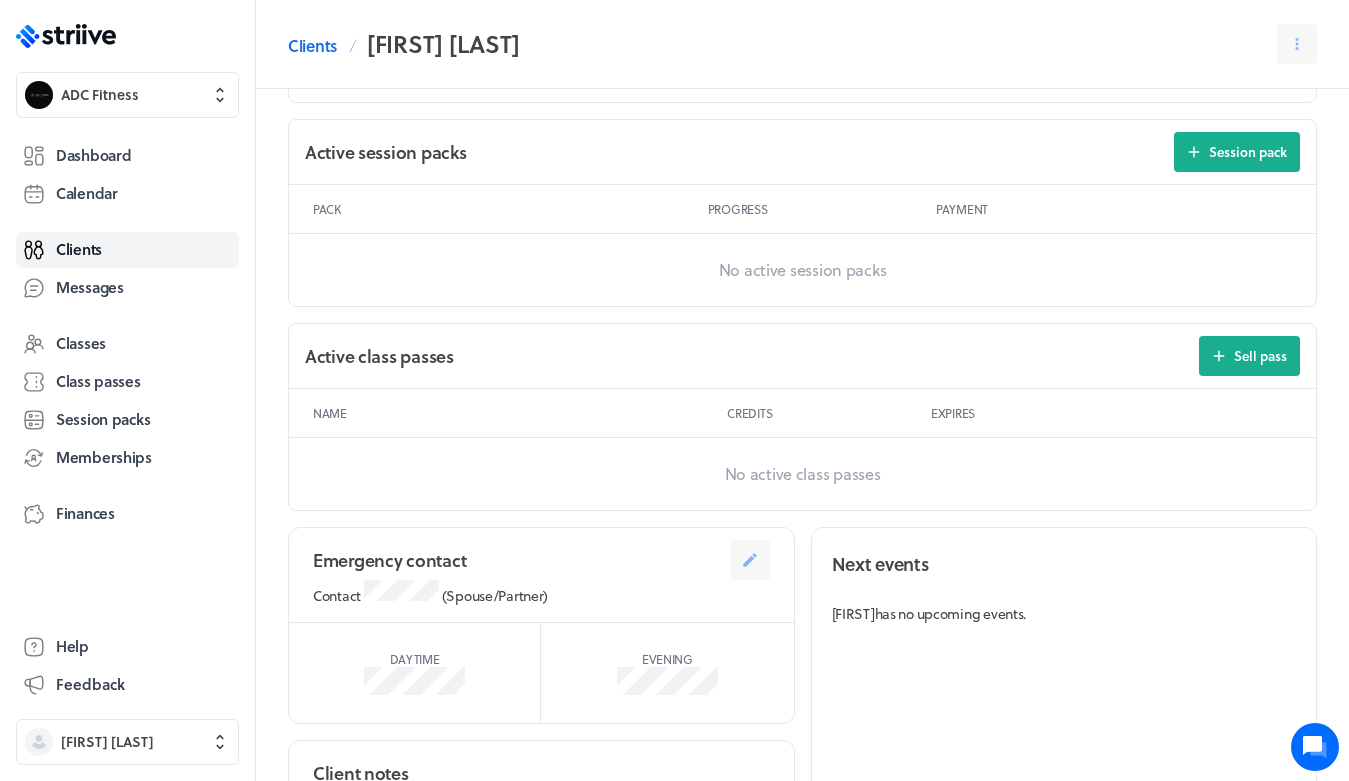 scroll, scrollTop: 788, scrollLeft: 0, axis: vertical 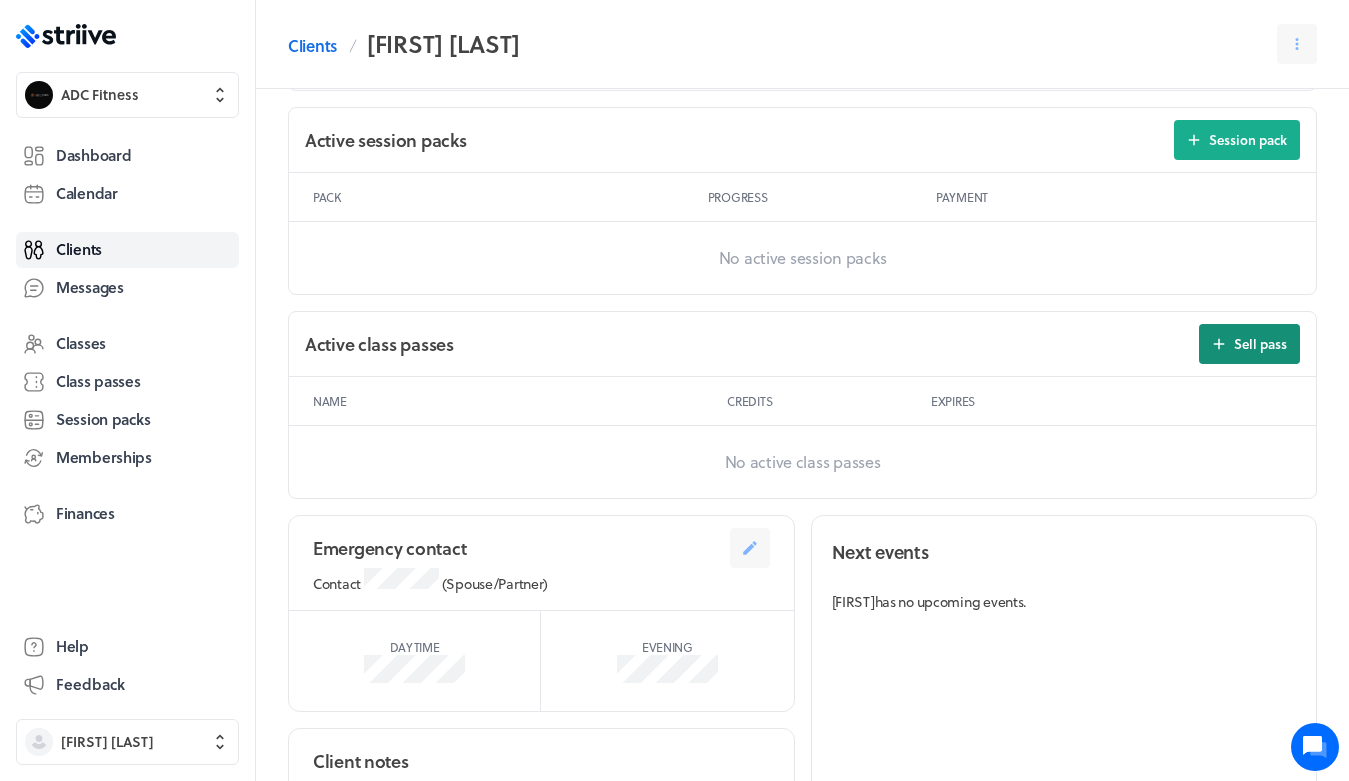 click on "Sell pass" at bounding box center (1249, 344) 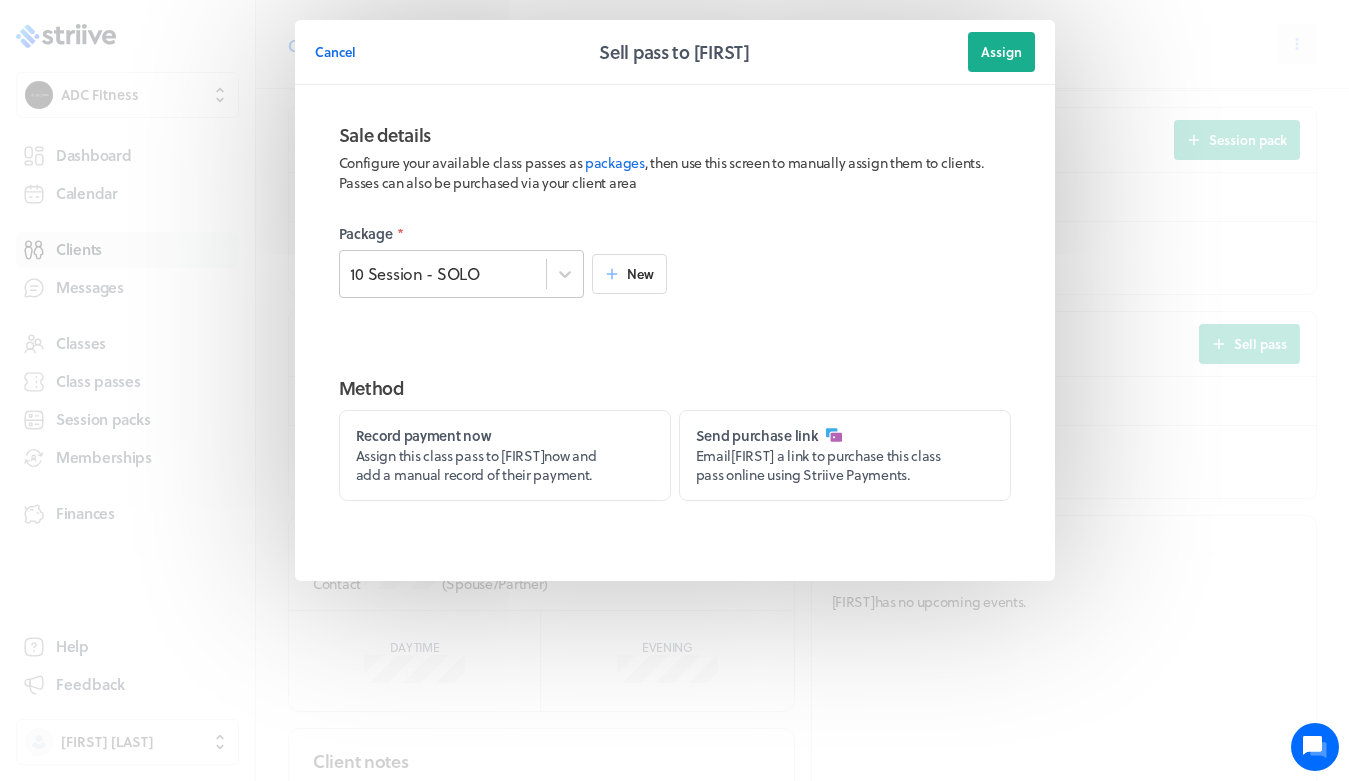 click on "10 Session - SOLO" at bounding box center (443, 274) 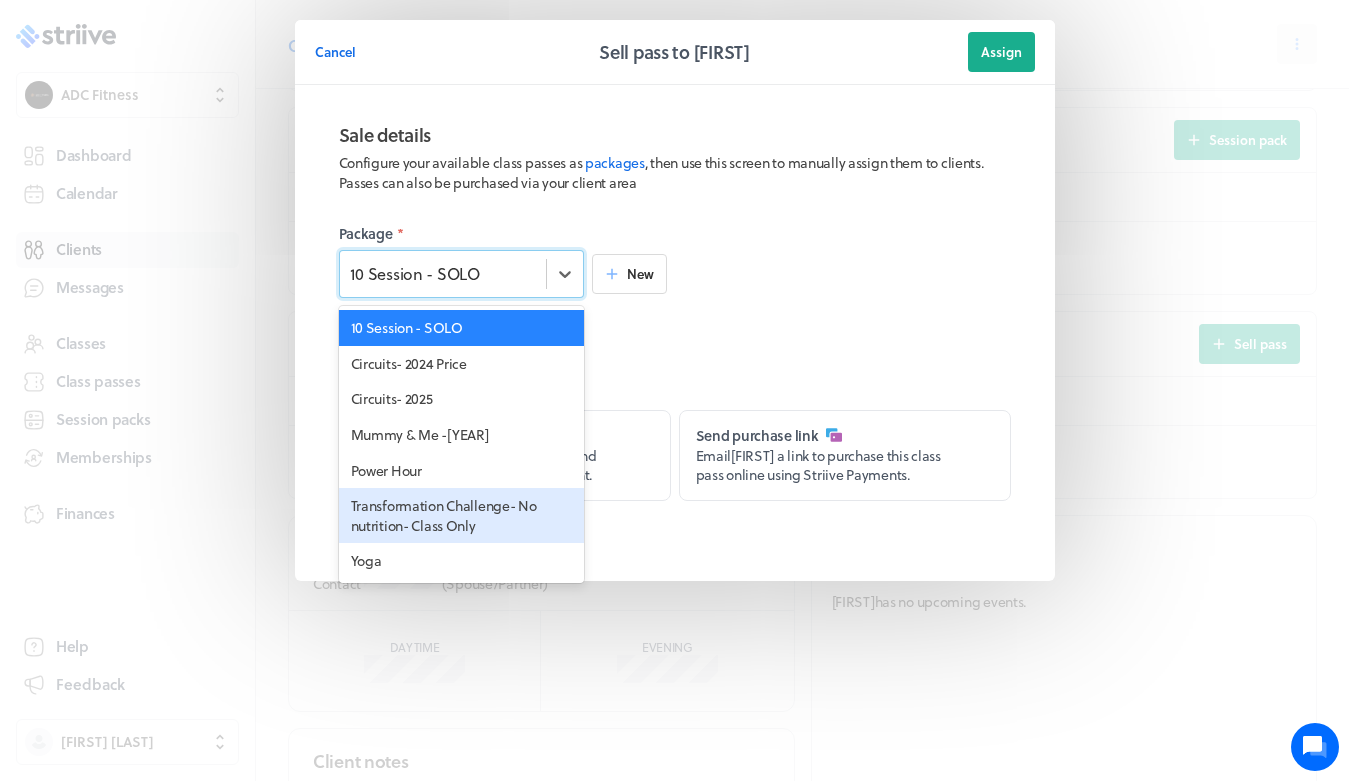 click on "Transformation Challenge- No nutrition- Class Only" at bounding box center [461, 515] 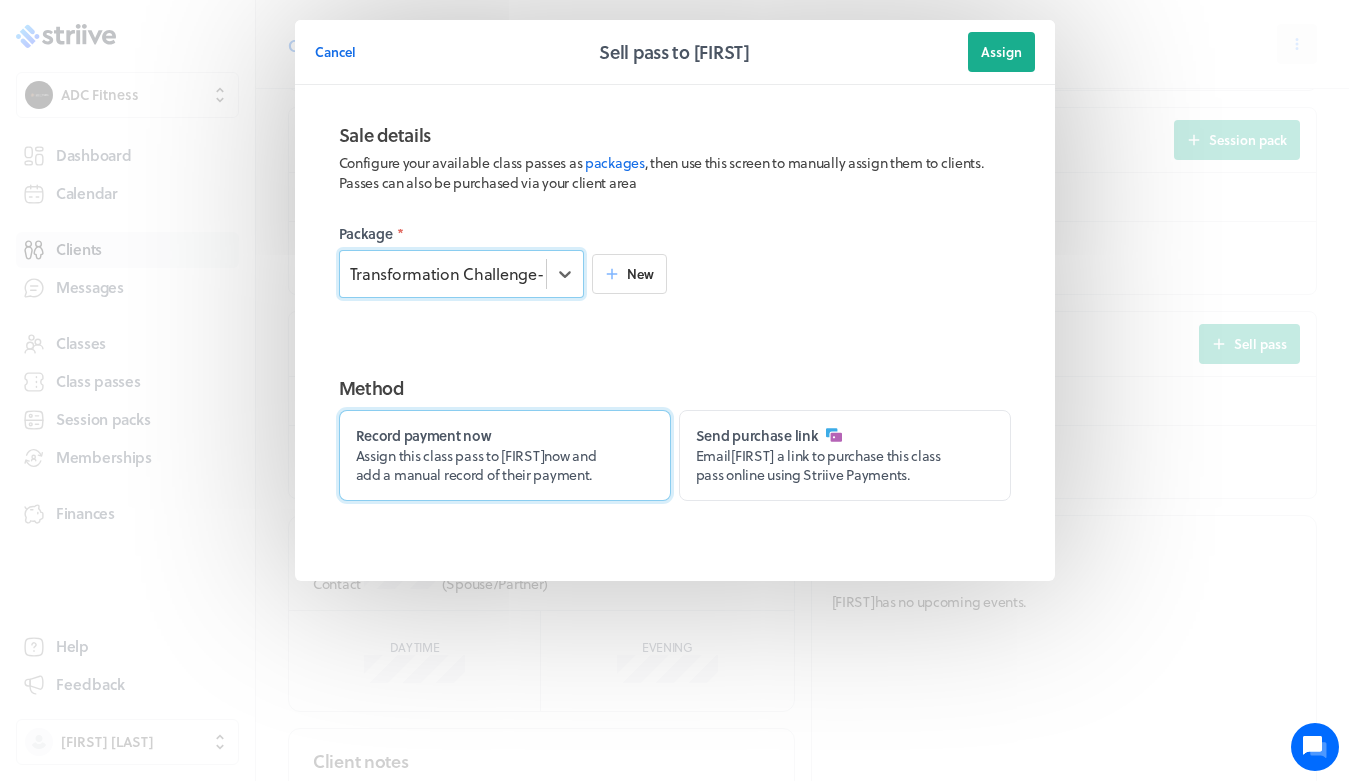 click on "Assign this class pass to   [FIRST]  now and add a manual record of their payment." at bounding box center [476, 465] 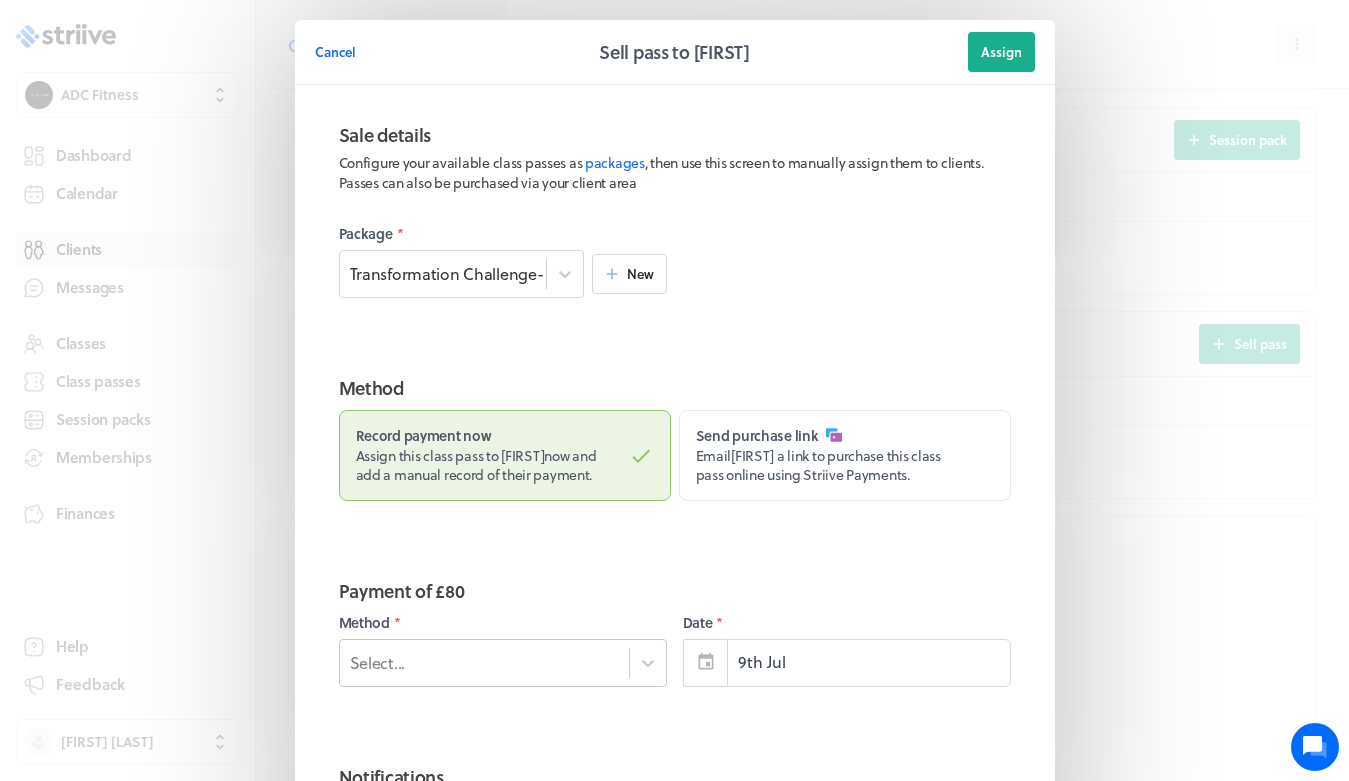 click on "Select..." at bounding box center (503, 663) 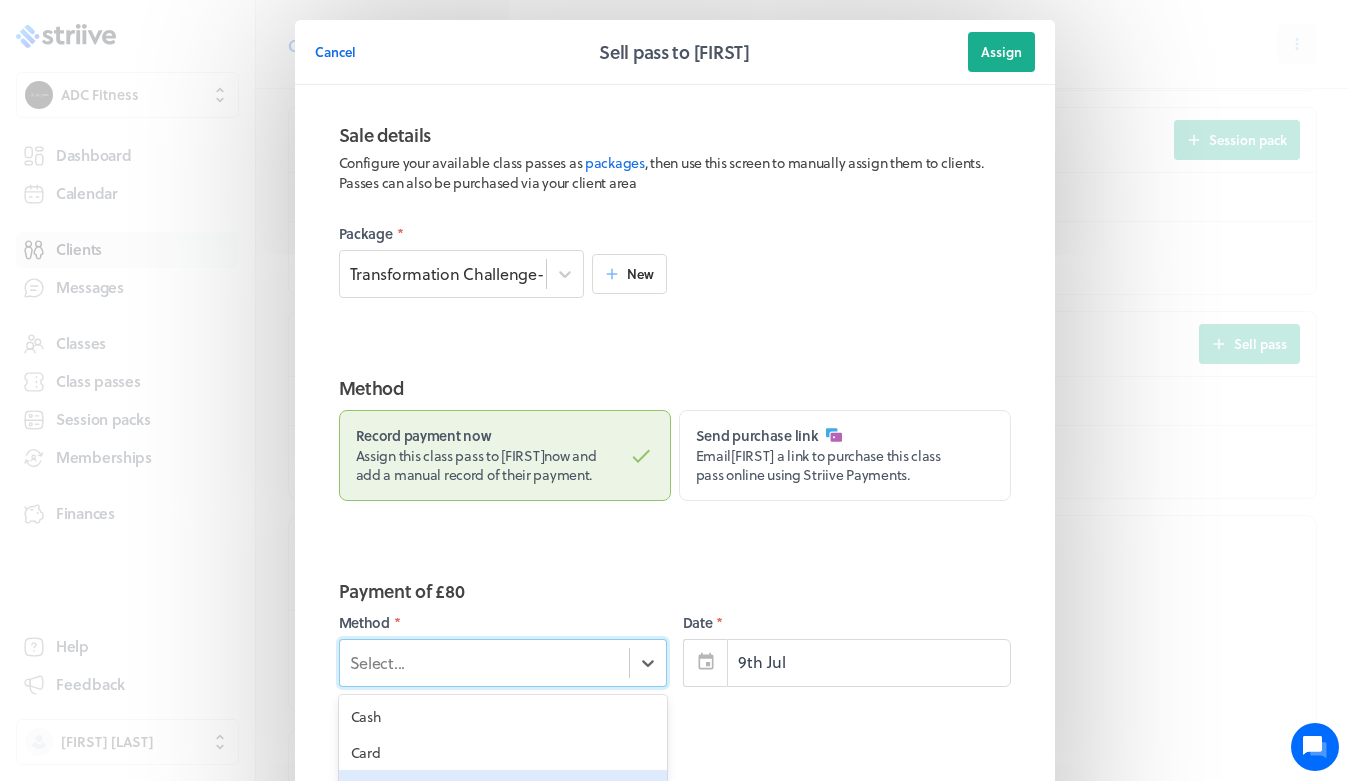 scroll, scrollTop: 102, scrollLeft: 0, axis: vertical 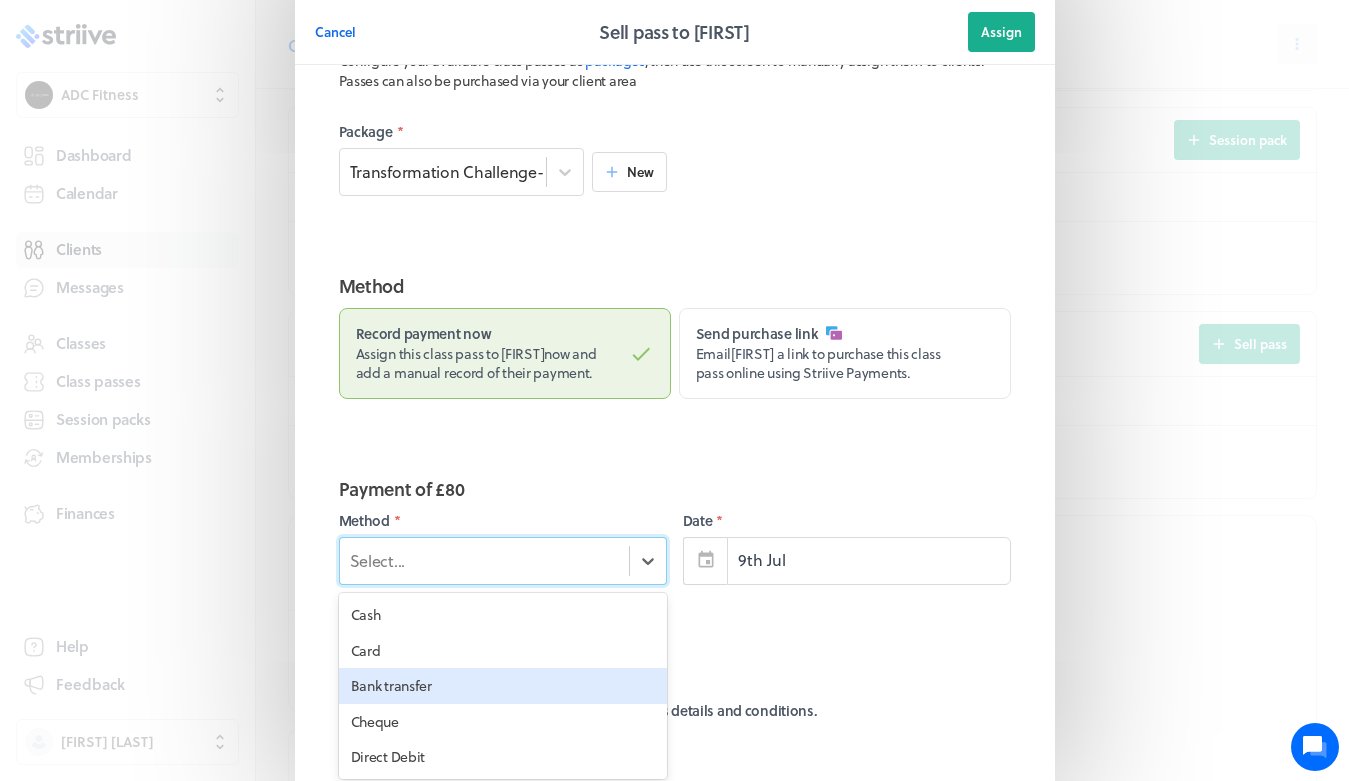 click on "Bank transfer" at bounding box center [503, 686] 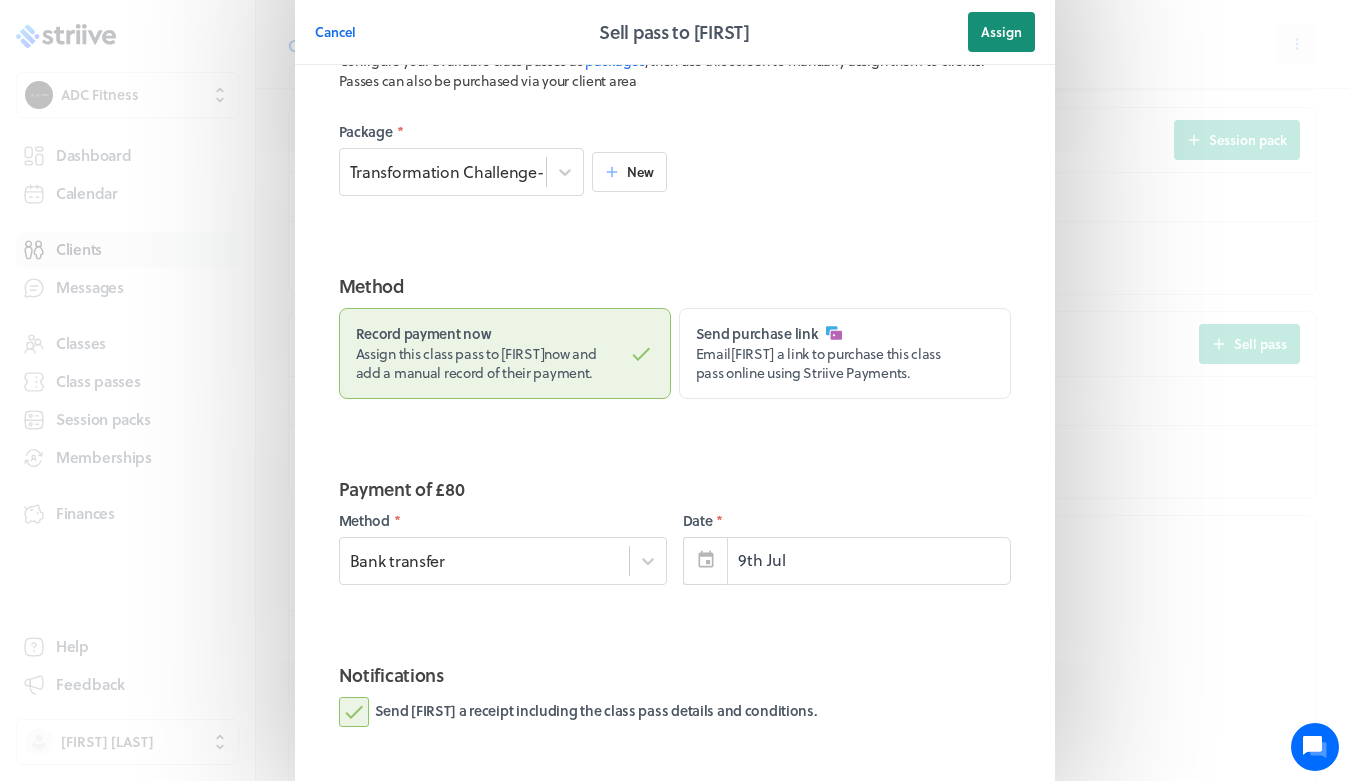 click on "Assign" at bounding box center (1001, 32) 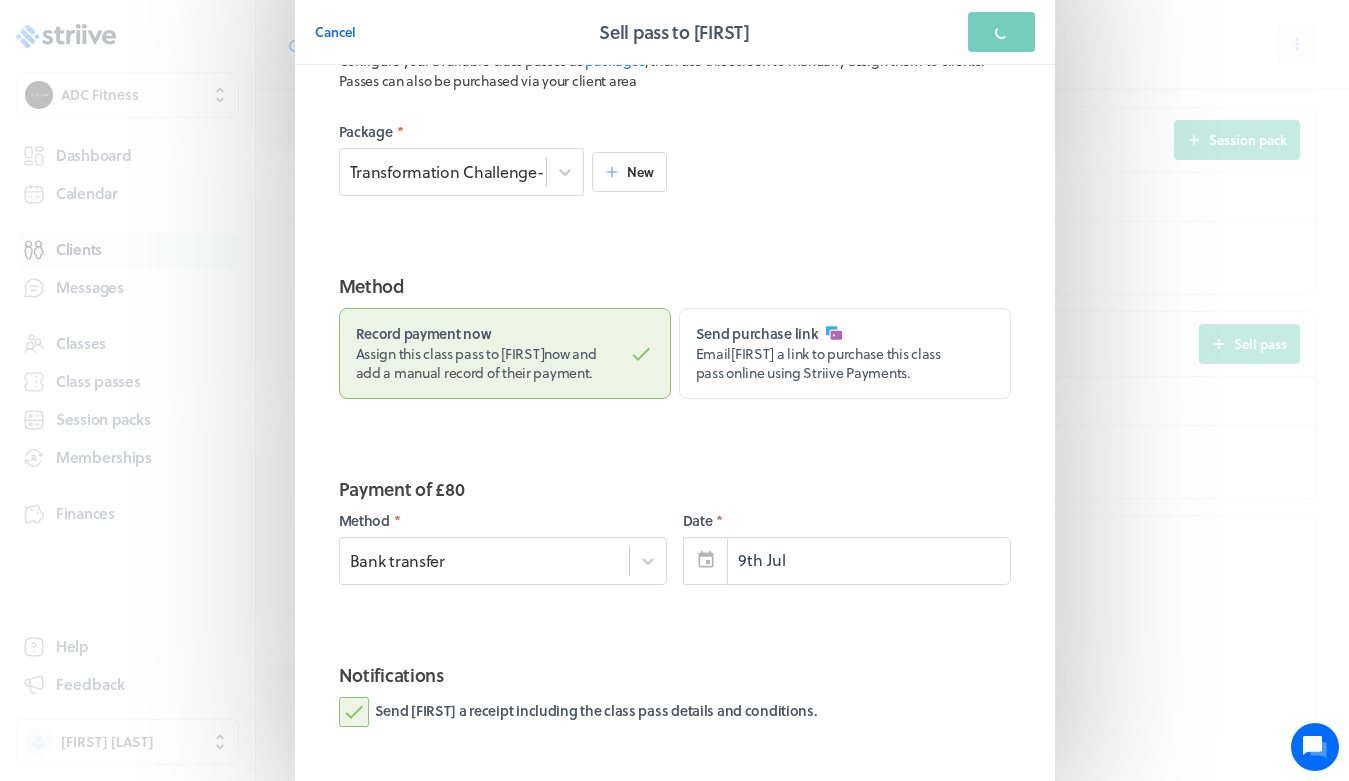 scroll, scrollTop: 0, scrollLeft: 0, axis: both 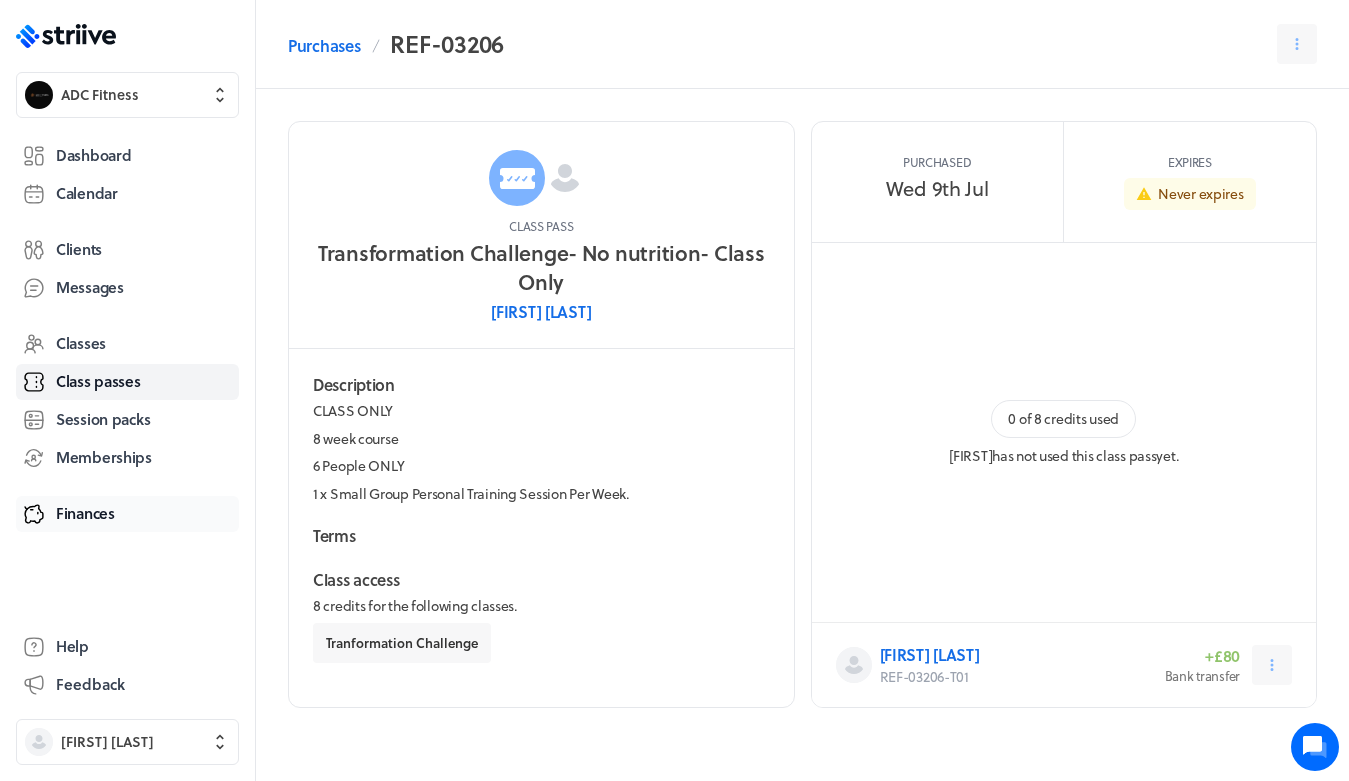 click on "Finances" at bounding box center (85, 513) 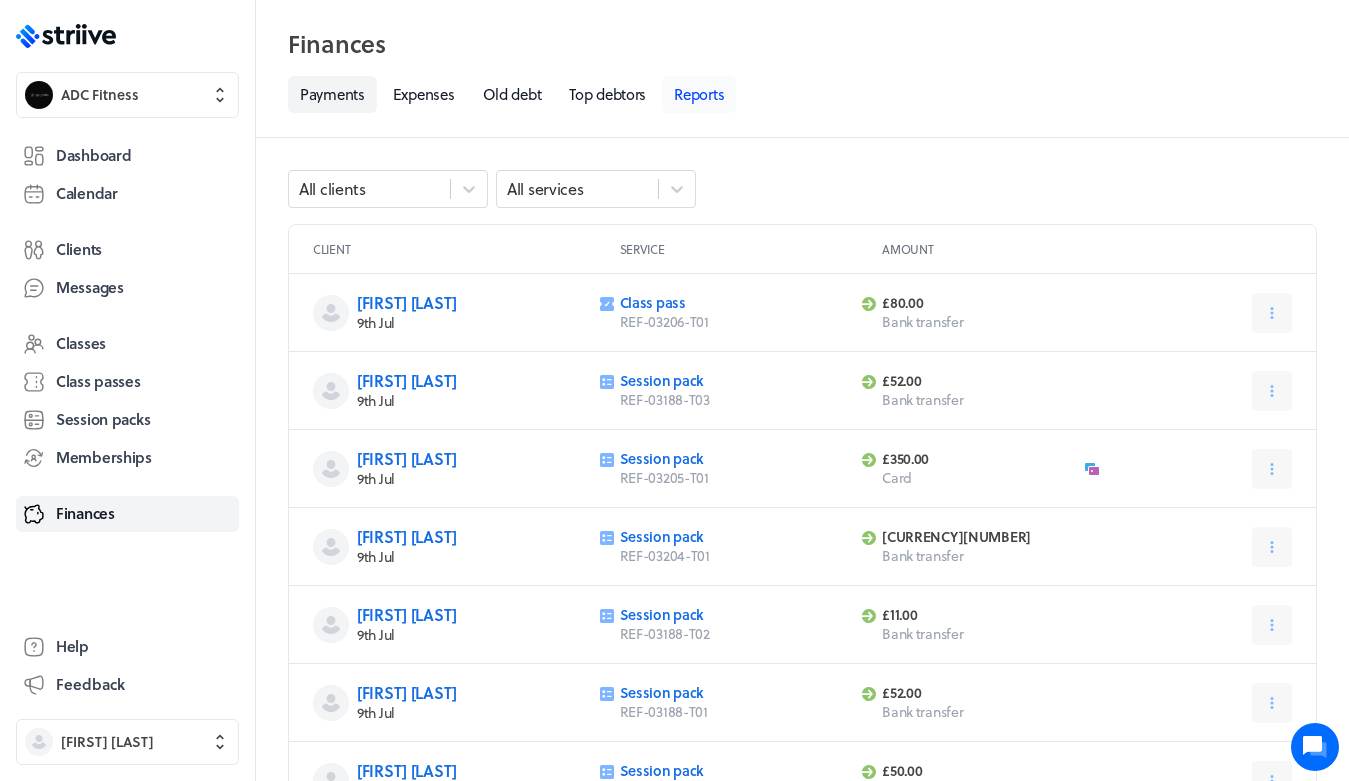 click on "Reports" at bounding box center (699, 94) 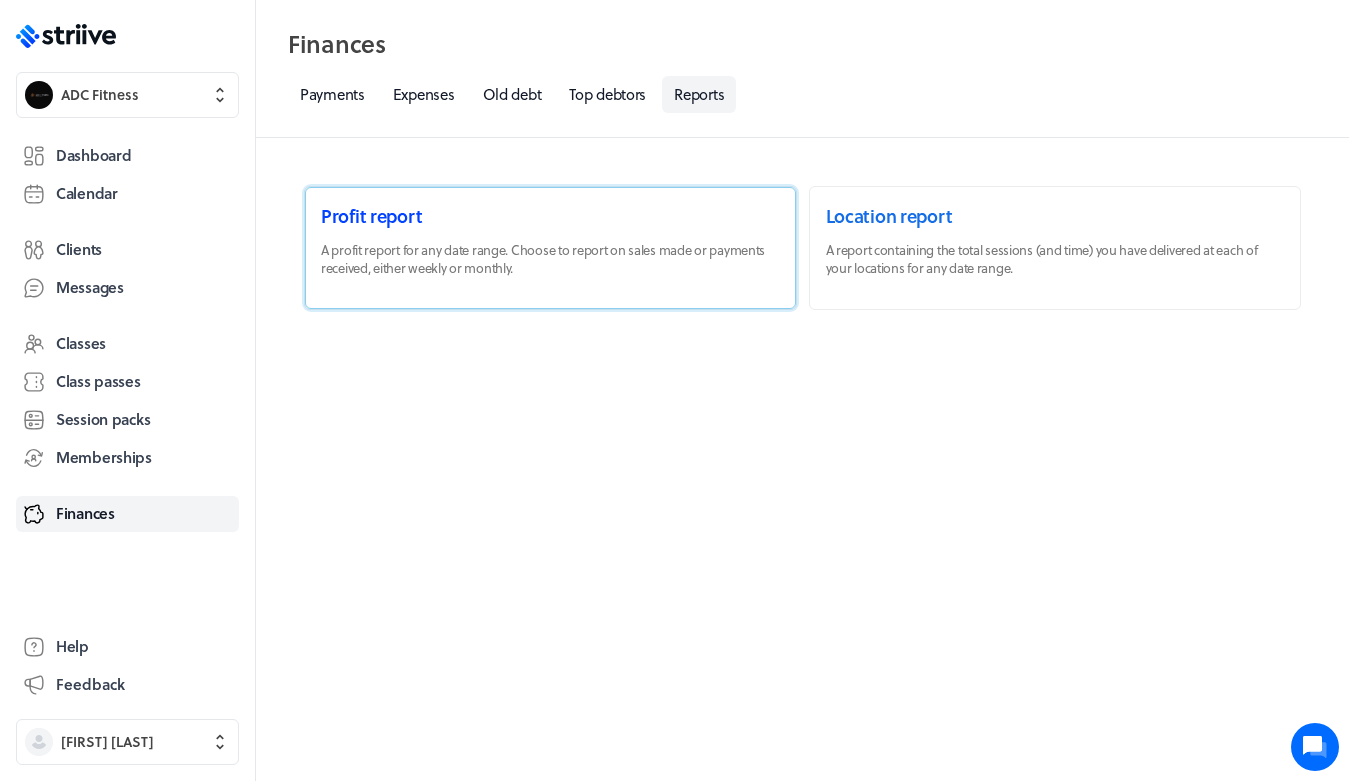 click at bounding box center [550, 248] 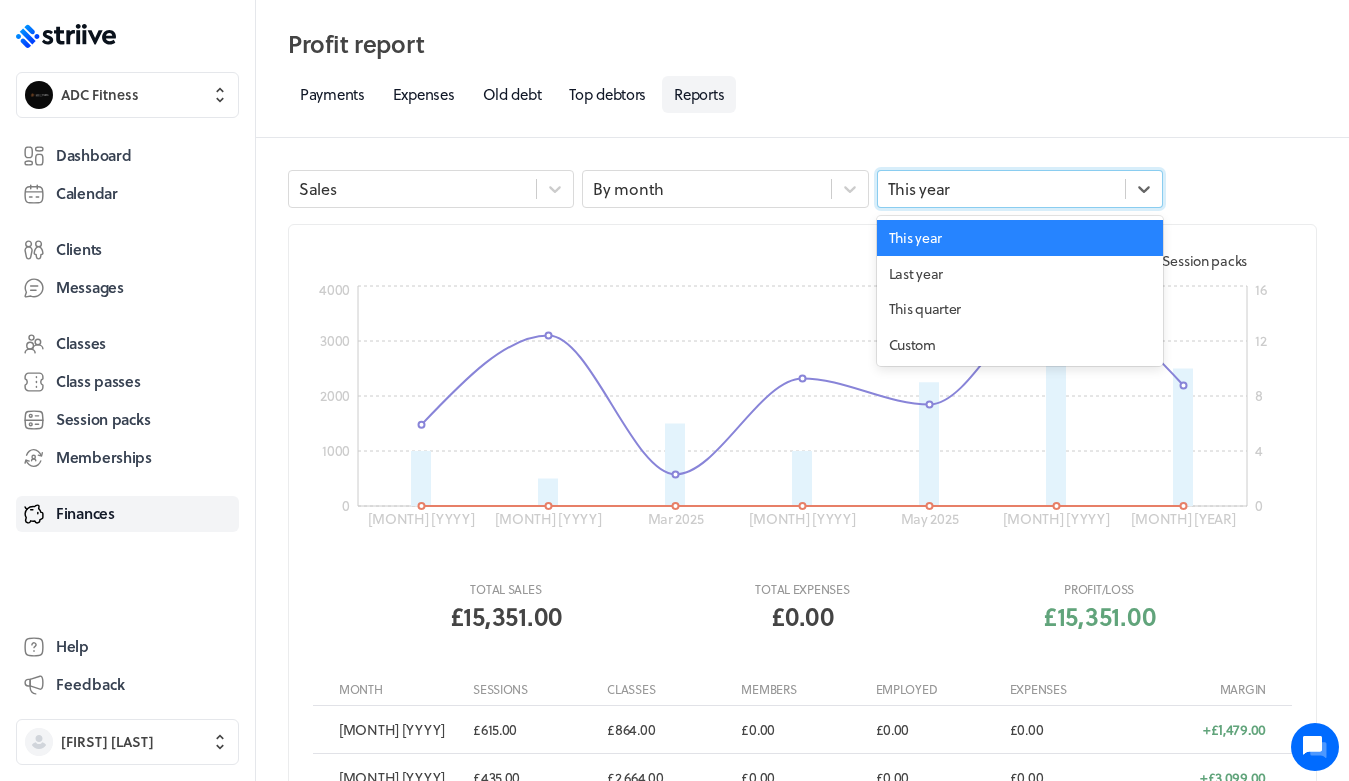 click on "This year" at bounding box center (1001, 189) 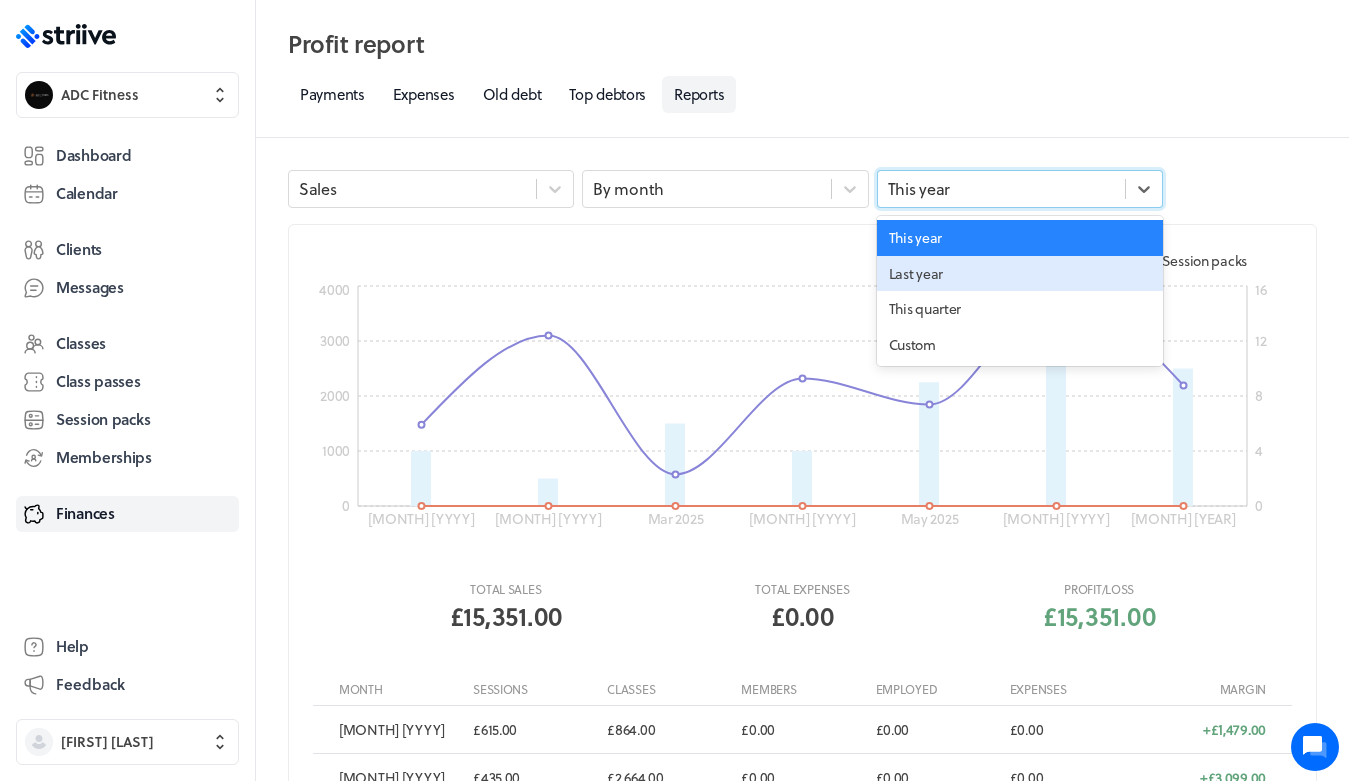 click on "Last year" at bounding box center [1020, 274] 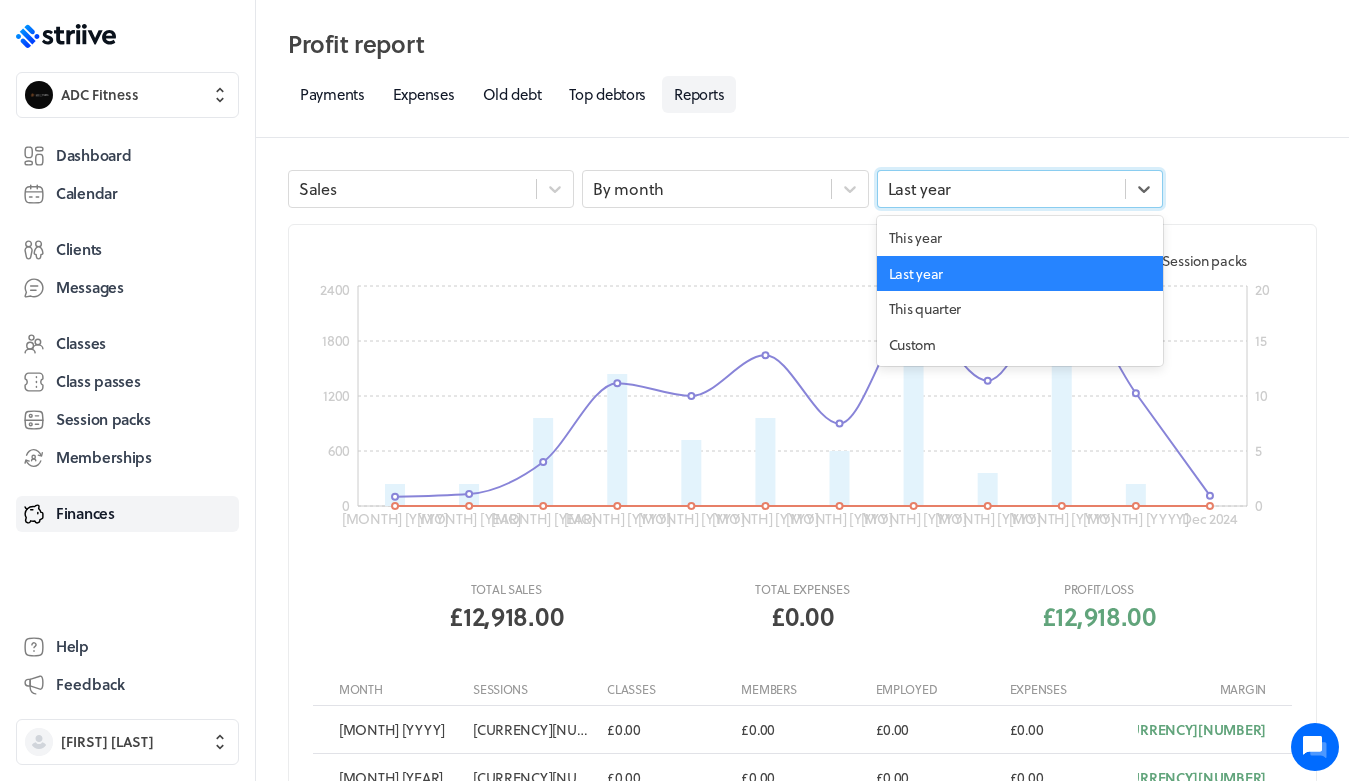 click on "Last year" at bounding box center (1001, 189) 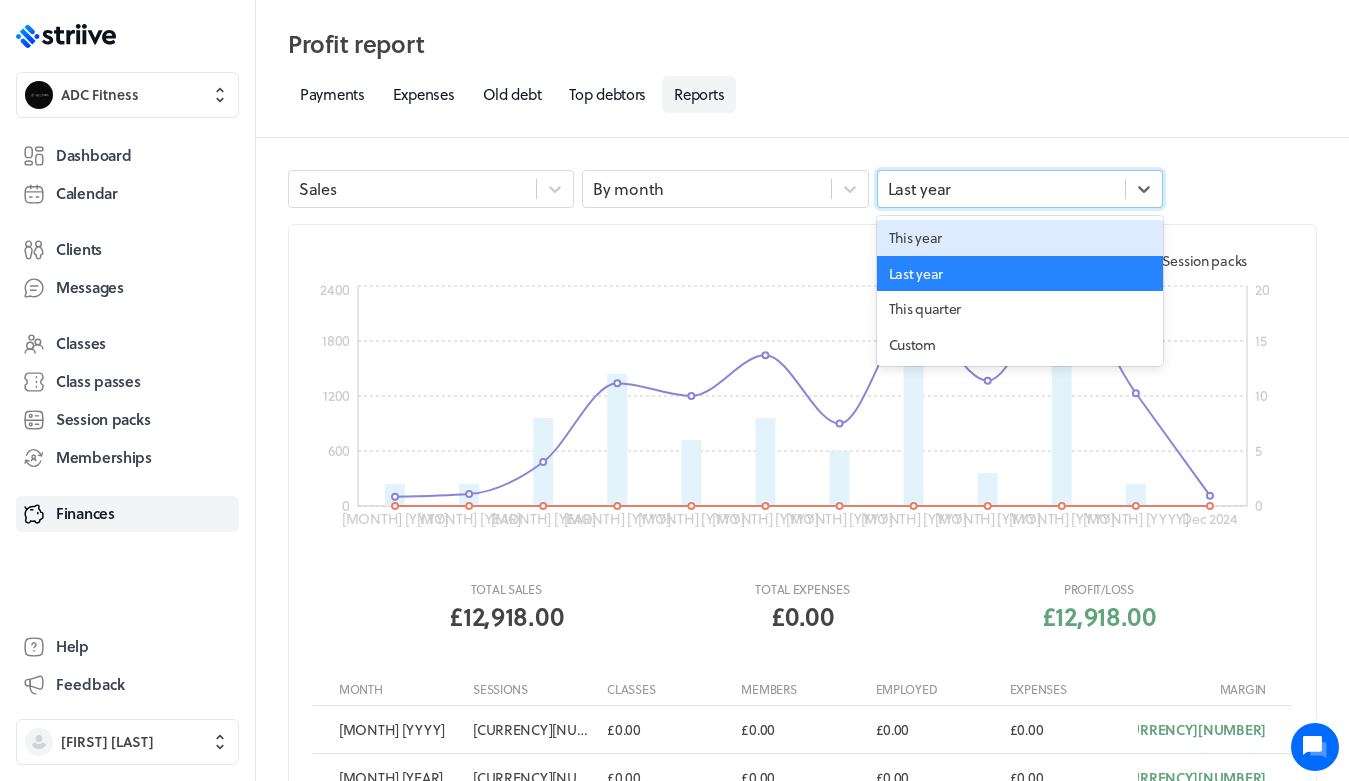 click on "This year" at bounding box center [1020, 238] 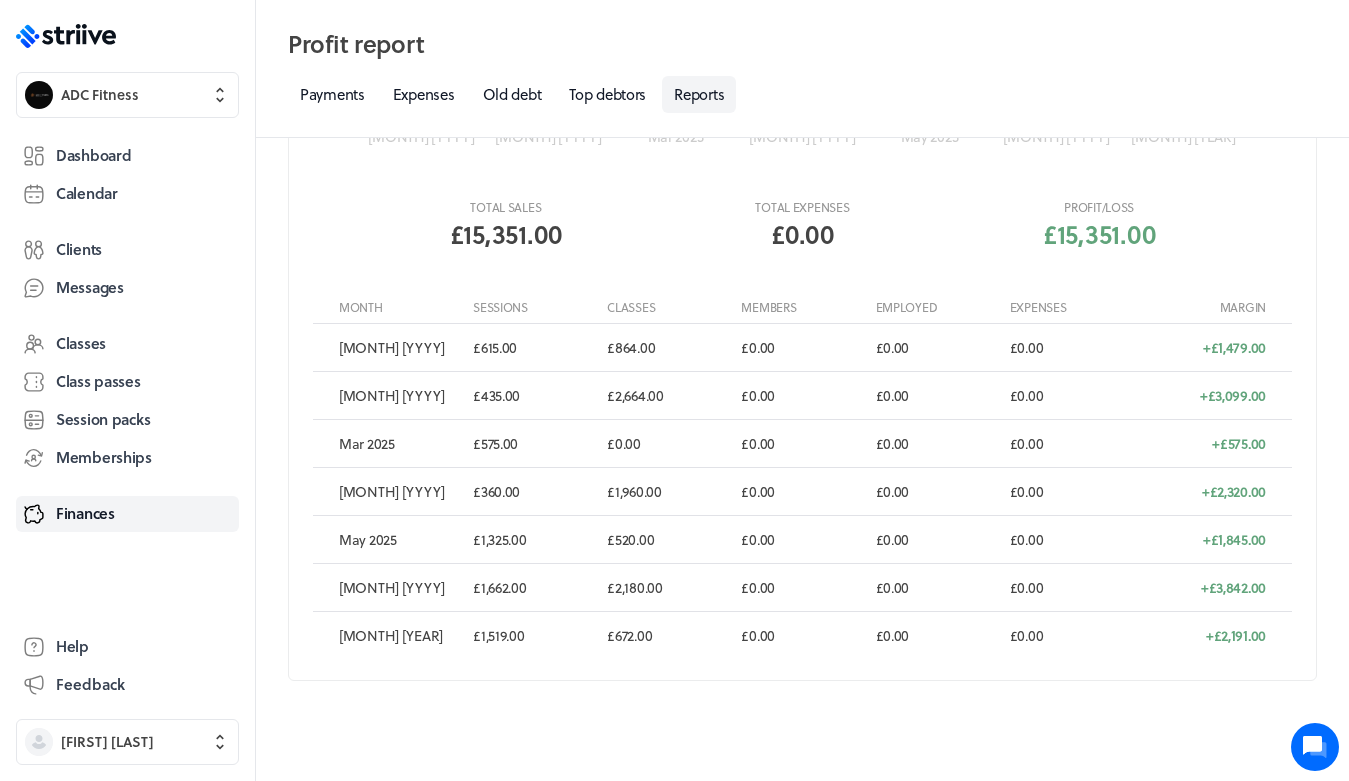 scroll, scrollTop: 381, scrollLeft: 0, axis: vertical 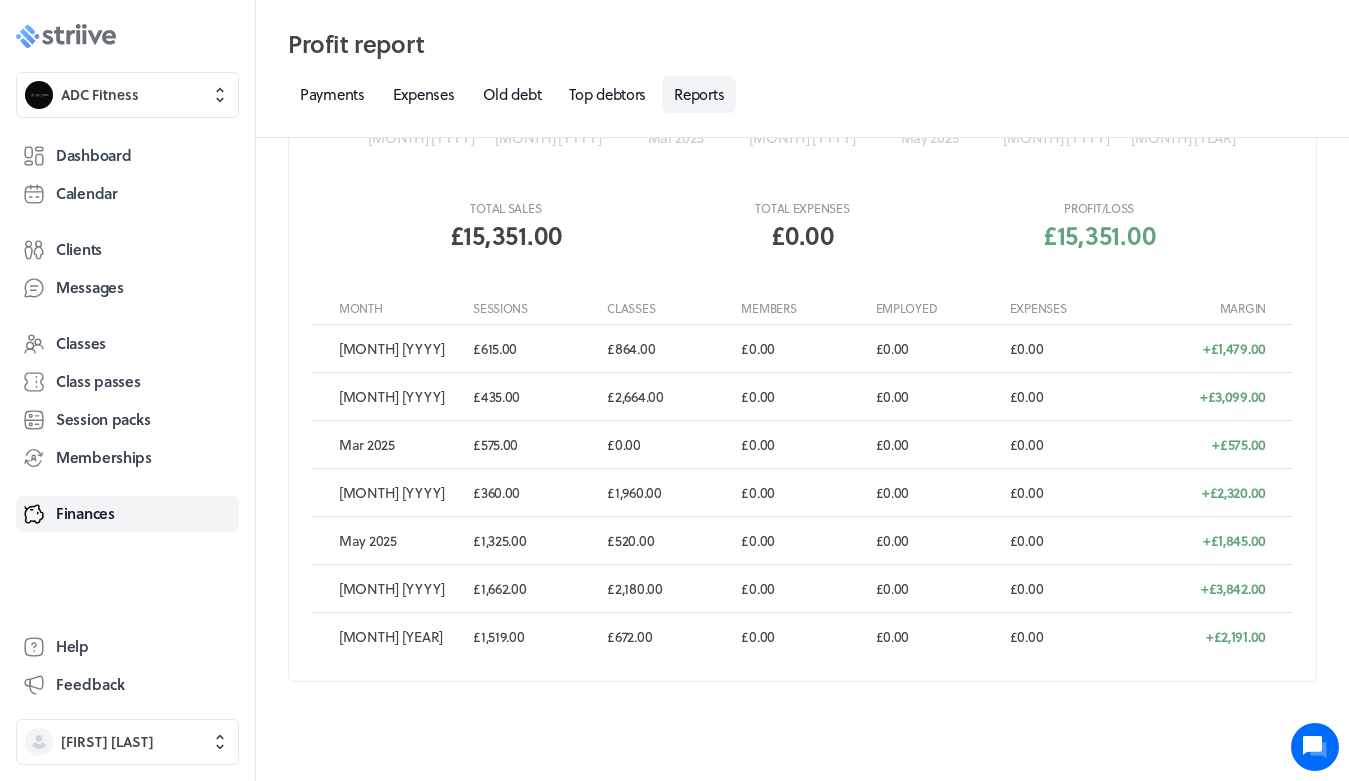 click on ".st0{fill:#006BFF;}
.st1{fill:#0A121C;}
.st2{fill:url(#SVGID_1_);}
.st3{fill:url(#SVGID_2_);}
.st4{fill:url(#SVGID_3_);}
.st5{fill:url(#SVGID_4_);}
.st6{fill:url(#SVGID_5_);}
.st7{fill:#FFFFFF;}
.st8{fill:url(#SVGID_6_);}
.st9{fill:url(#SVGID_7_);}
.st10{fill:url(#SVGID_8_);}
.st11{fill:url(#SVGID_9_);}
.st12{fill:url(#SVGID_10_);}
.st13{fill:url(#SVGID_11_);}" at bounding box center [66, 36] 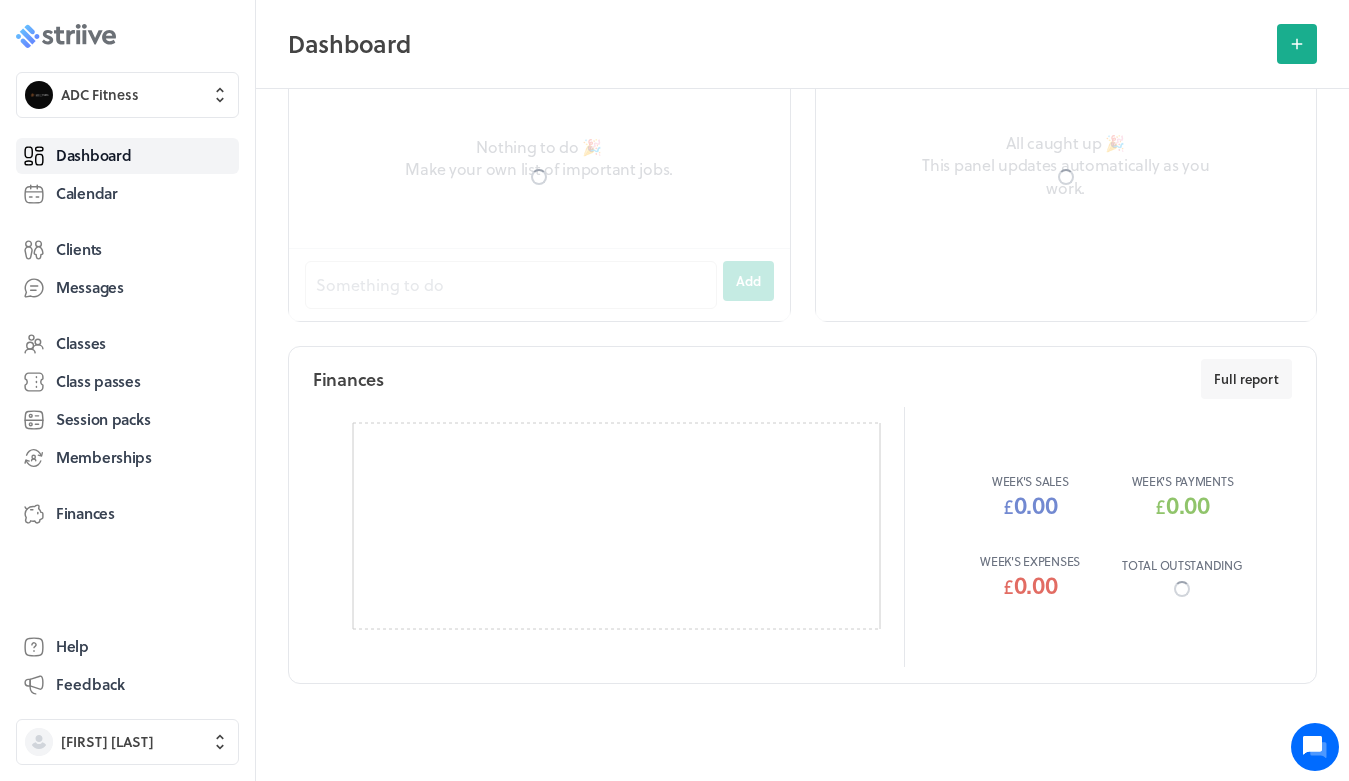 scroll, scrollTop: 0, scrollLeft: 0, axis: both 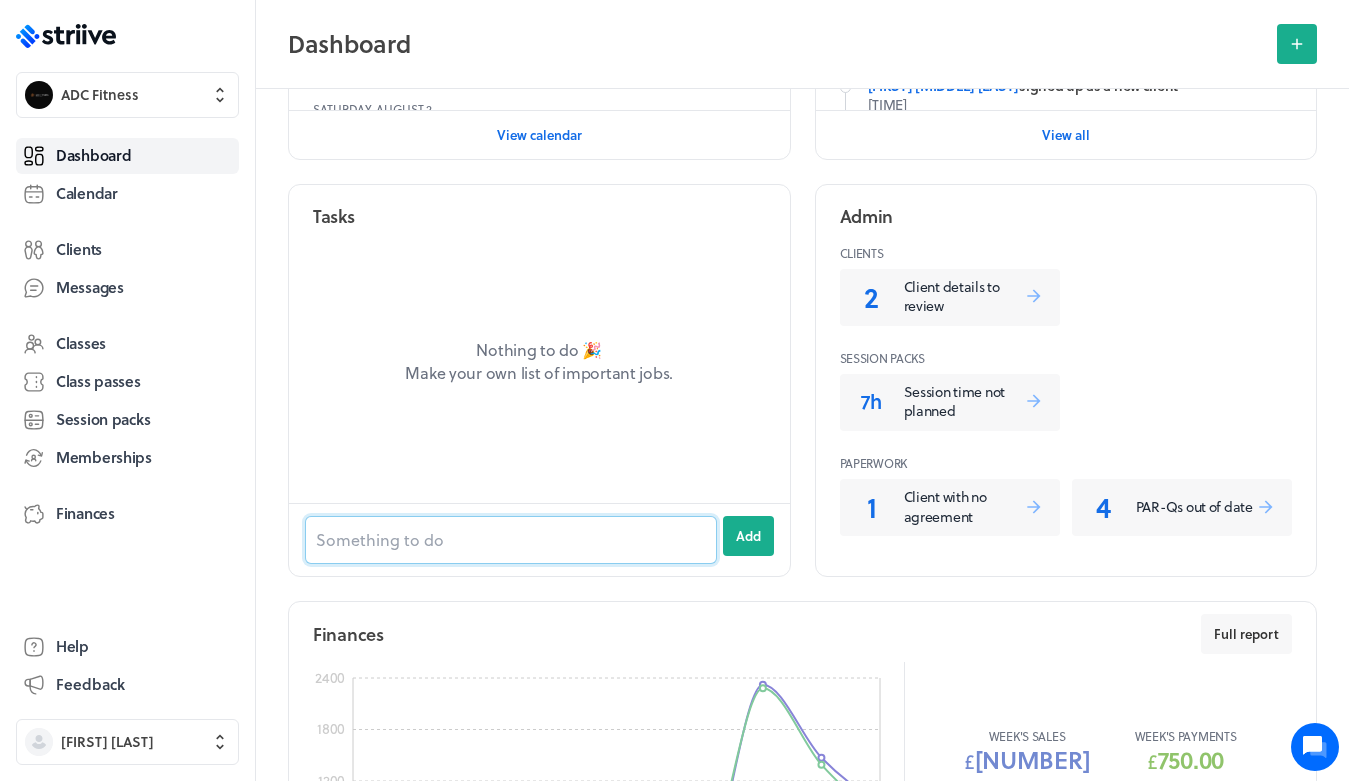 click at bounding box center [511, 540] 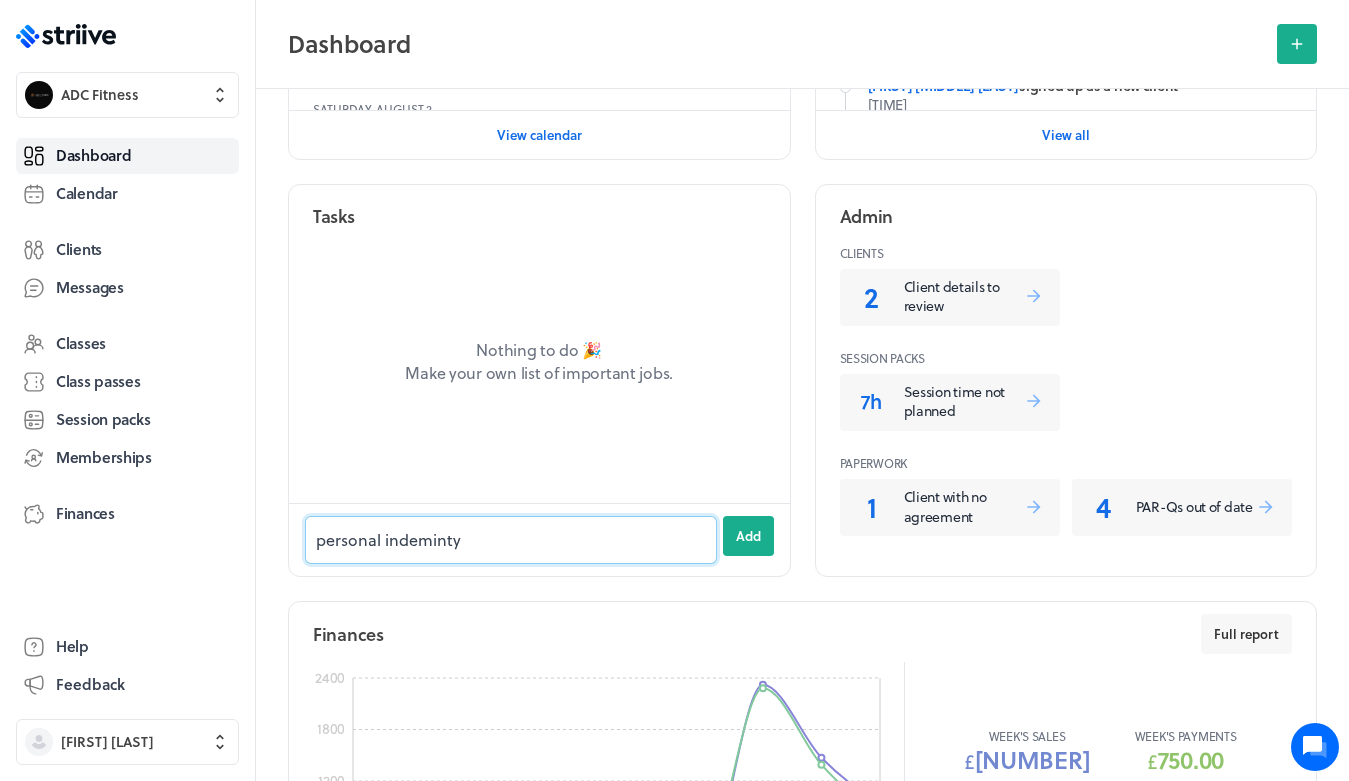 click on "Add" at bounding box center (748, 536) 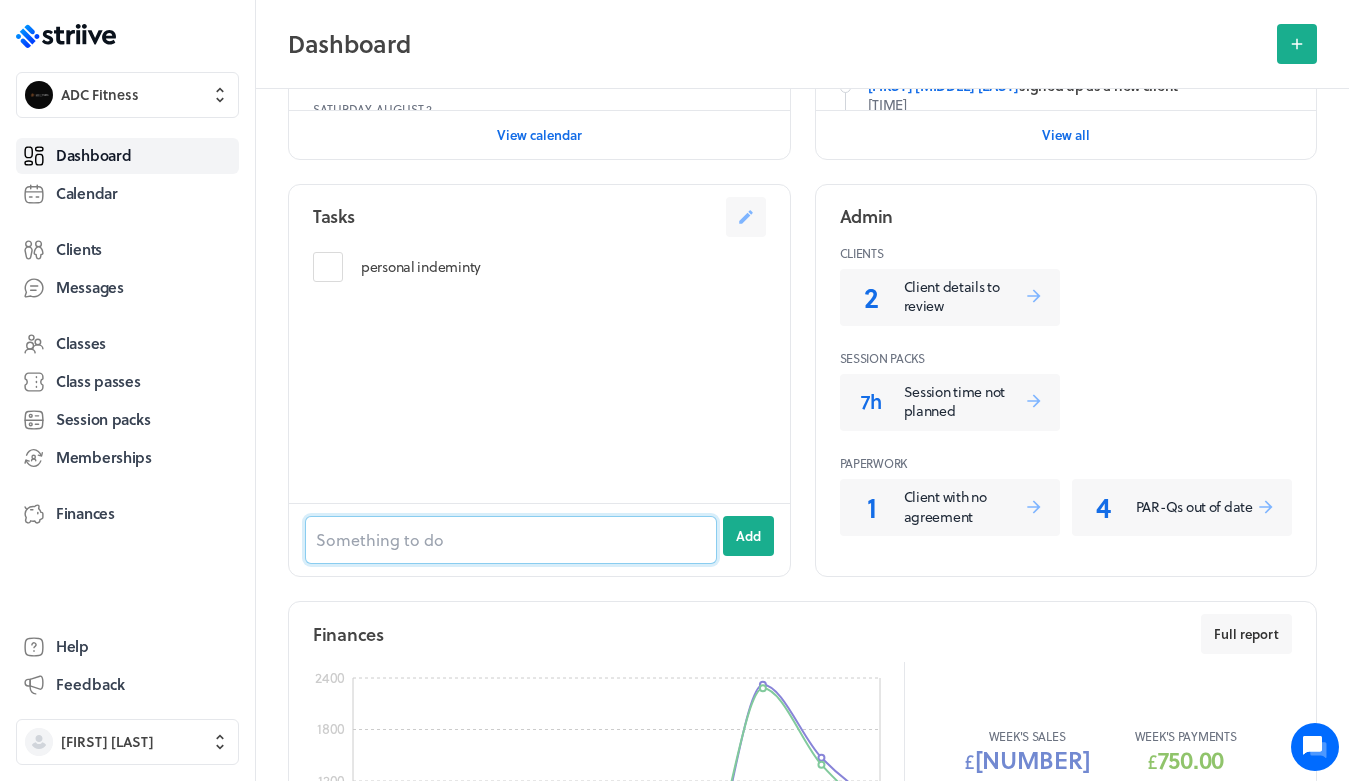 click at bounding box center (511, 540) 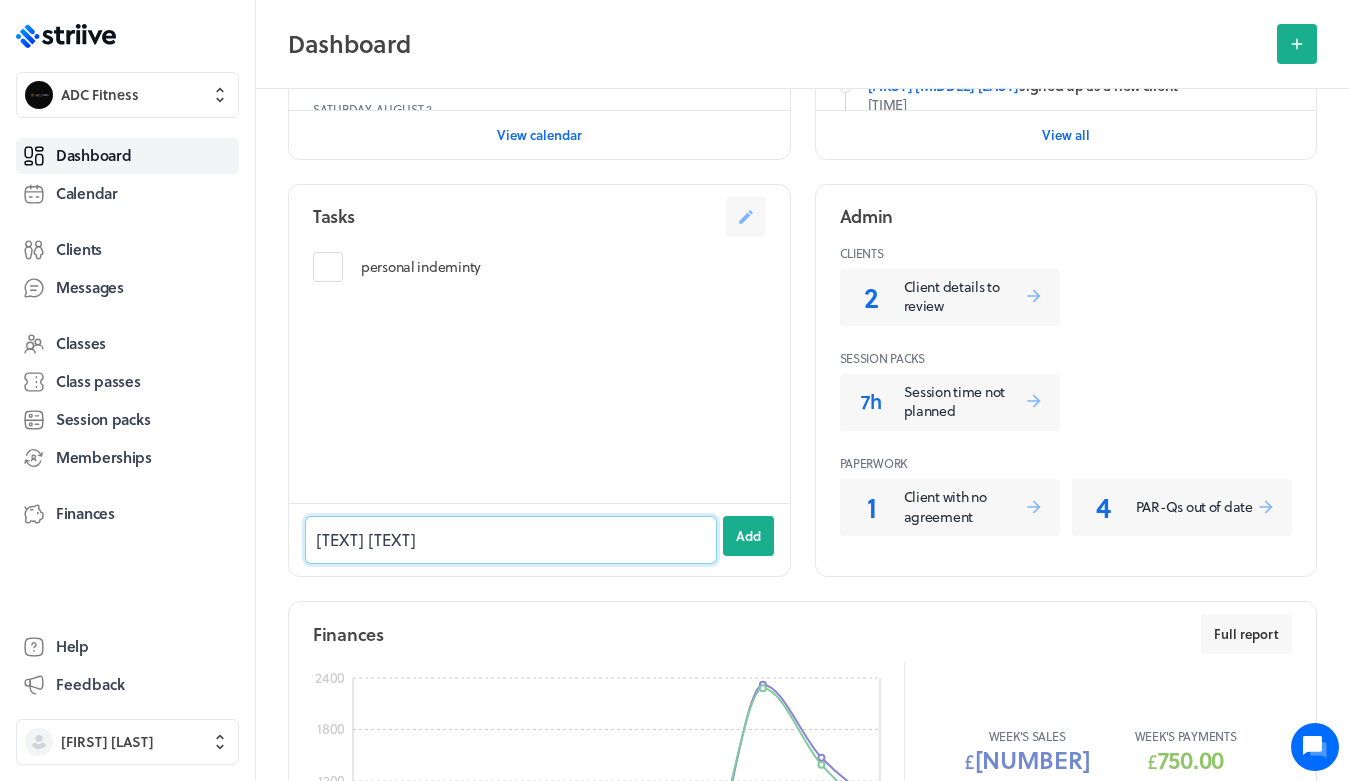 click on "Add" at bounding box center [748, 536] 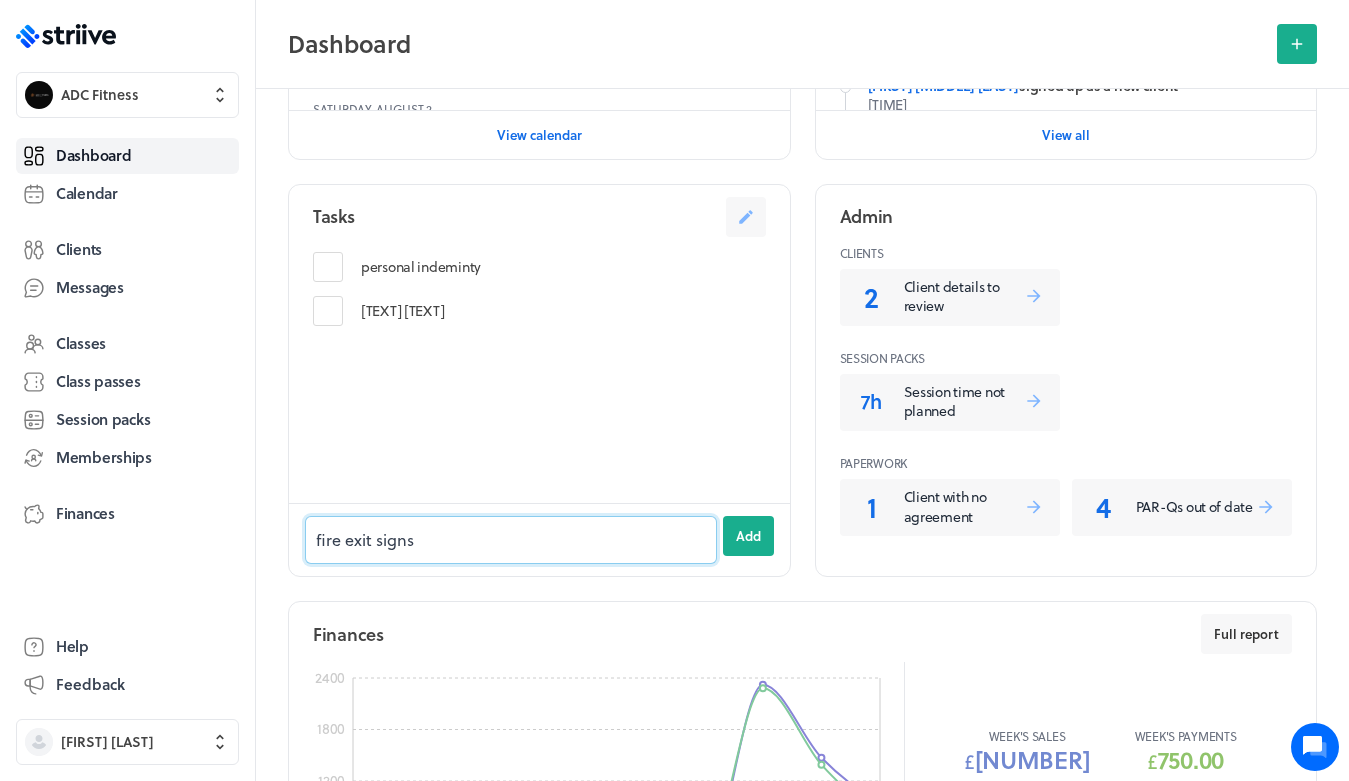 click on "Add" at bounding box center [748, 536] 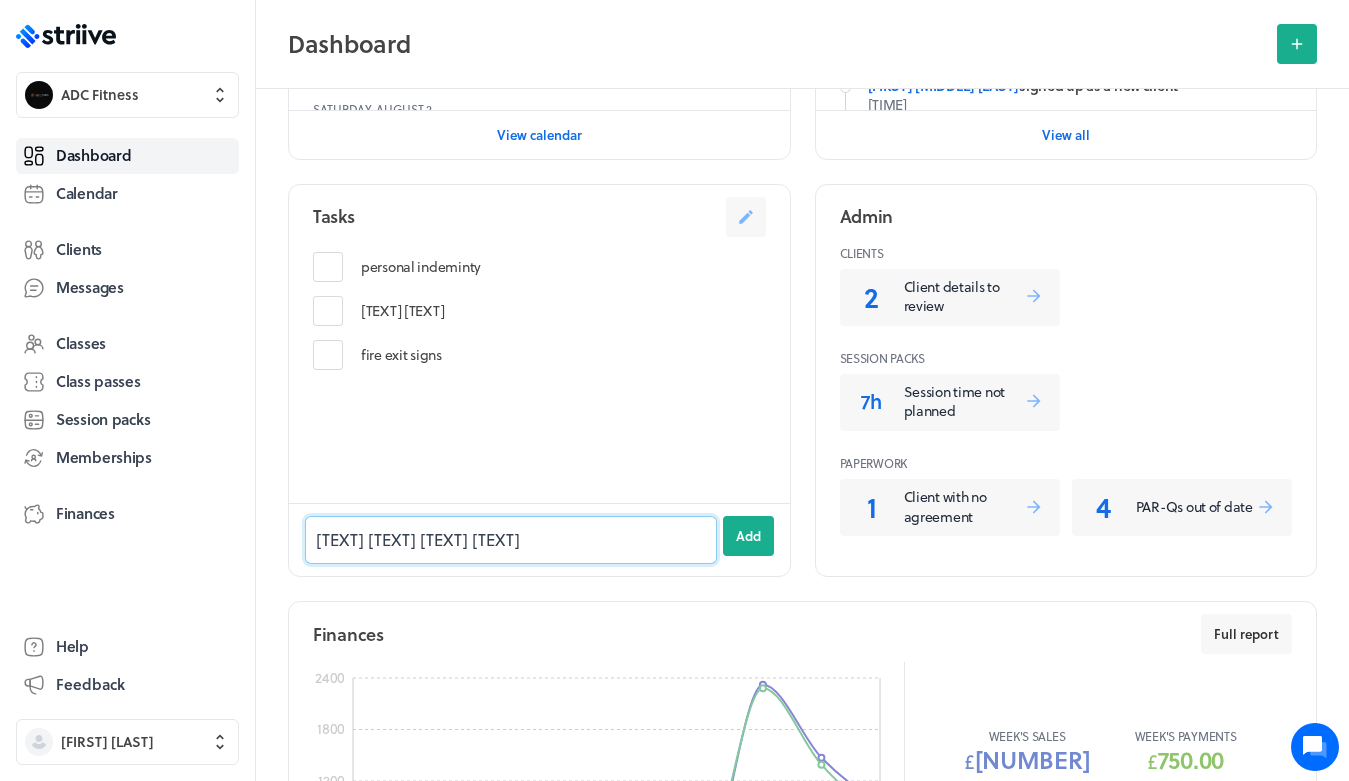 click on "Add" at bounding box center [748, 536] 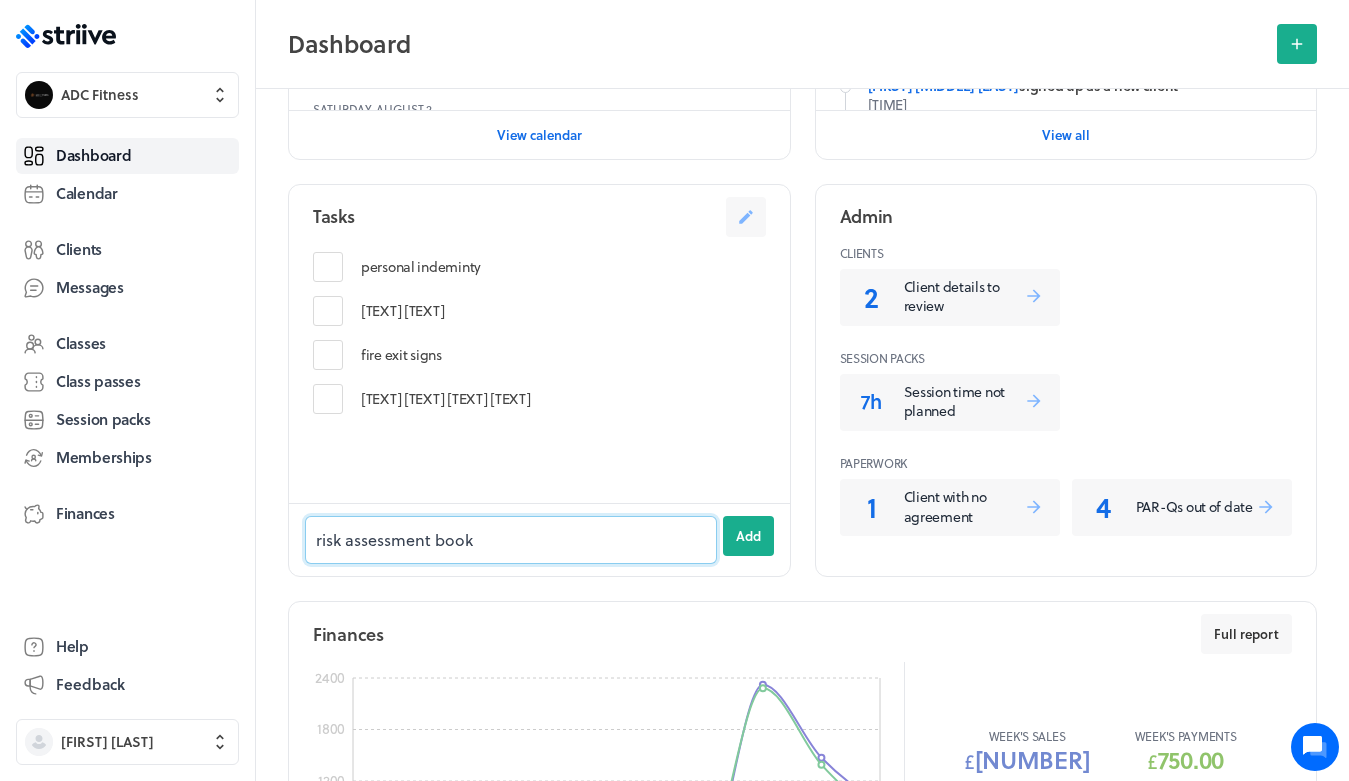 click on "Add" at bounding box center [748, 536] 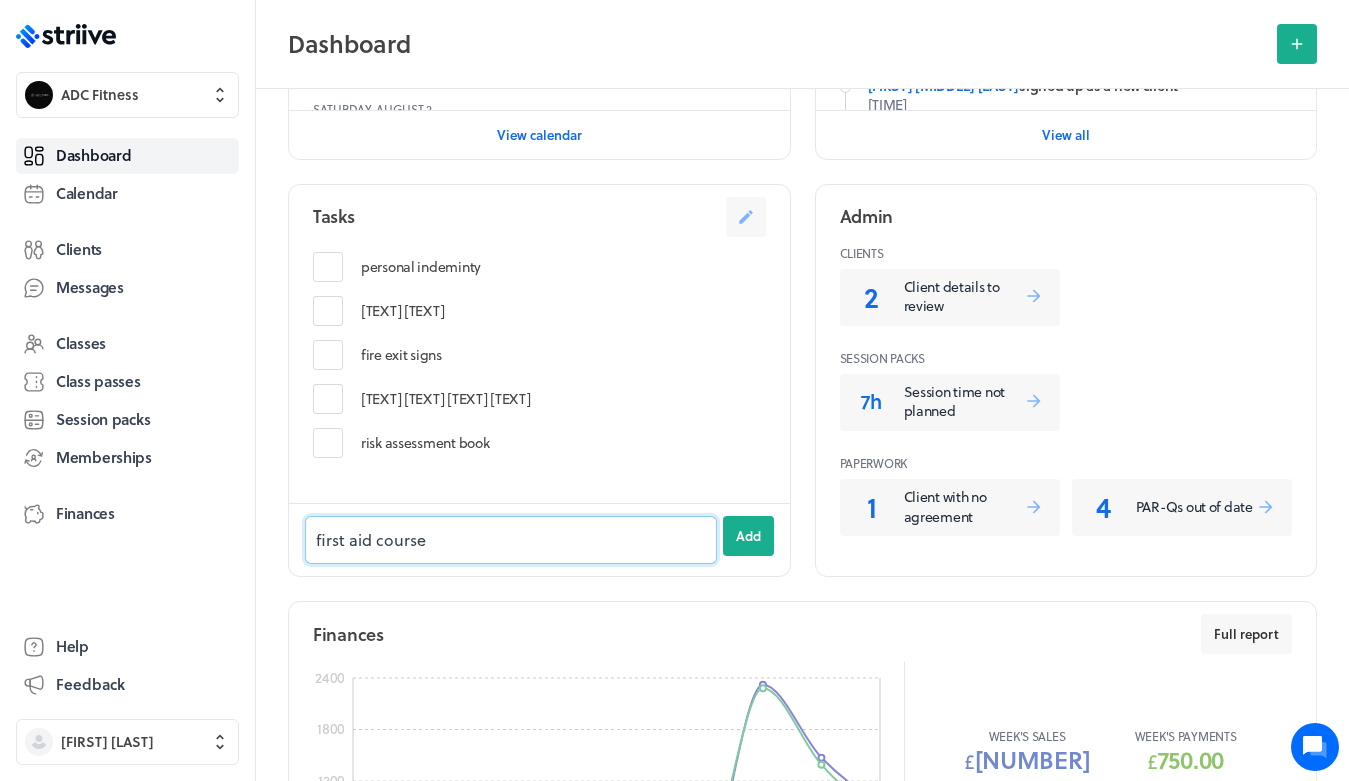 type on "first aid course" 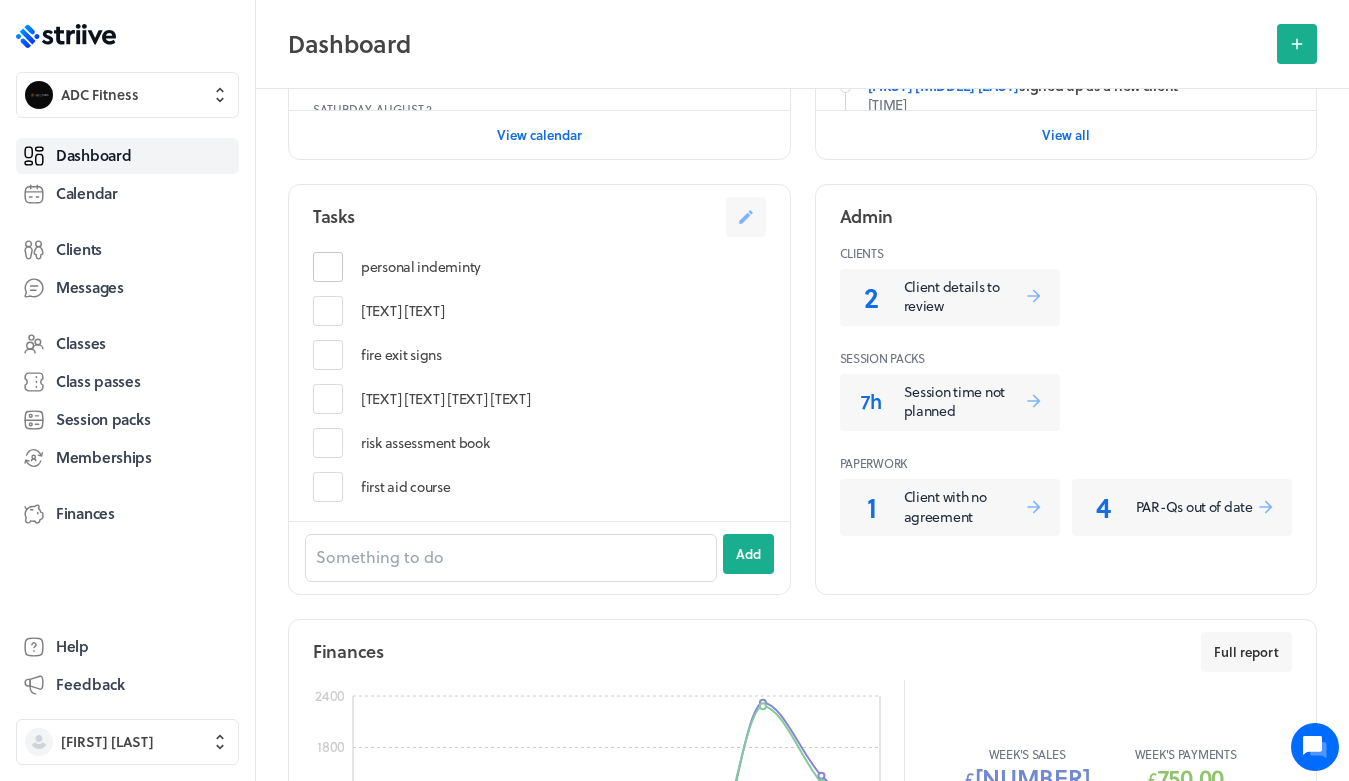 click at bounding box center (331, 267) 